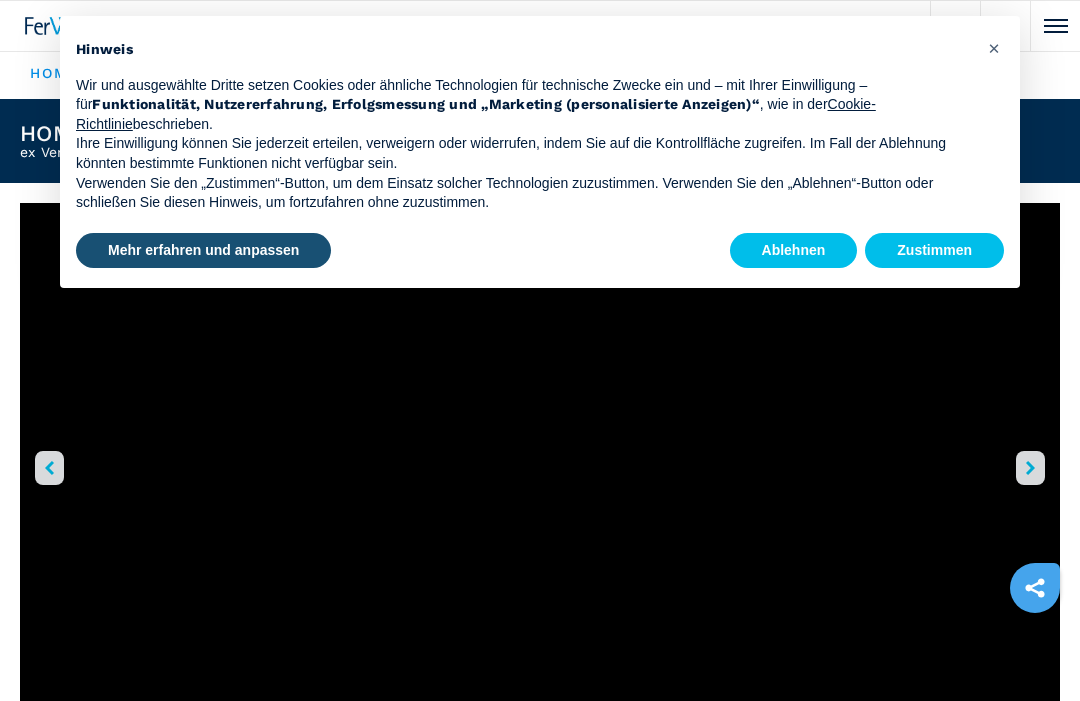 scroll, scrollTop: 0, scrollLeft: 0, axis: both 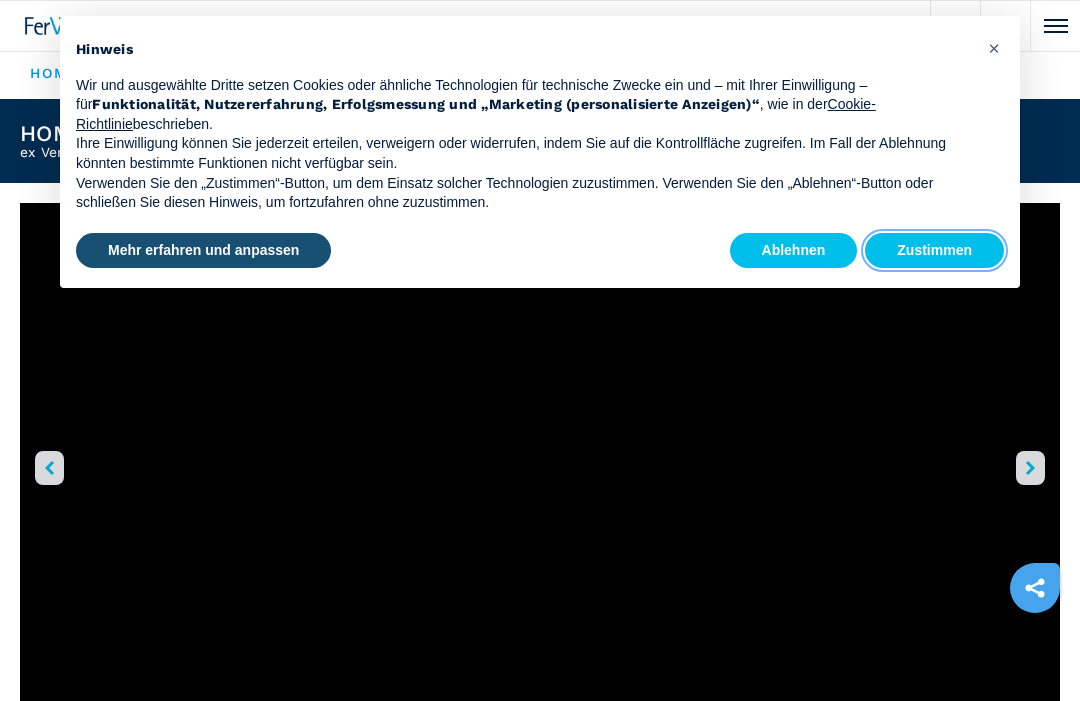click on "Zustimmen" at bounding box center [934, 251] 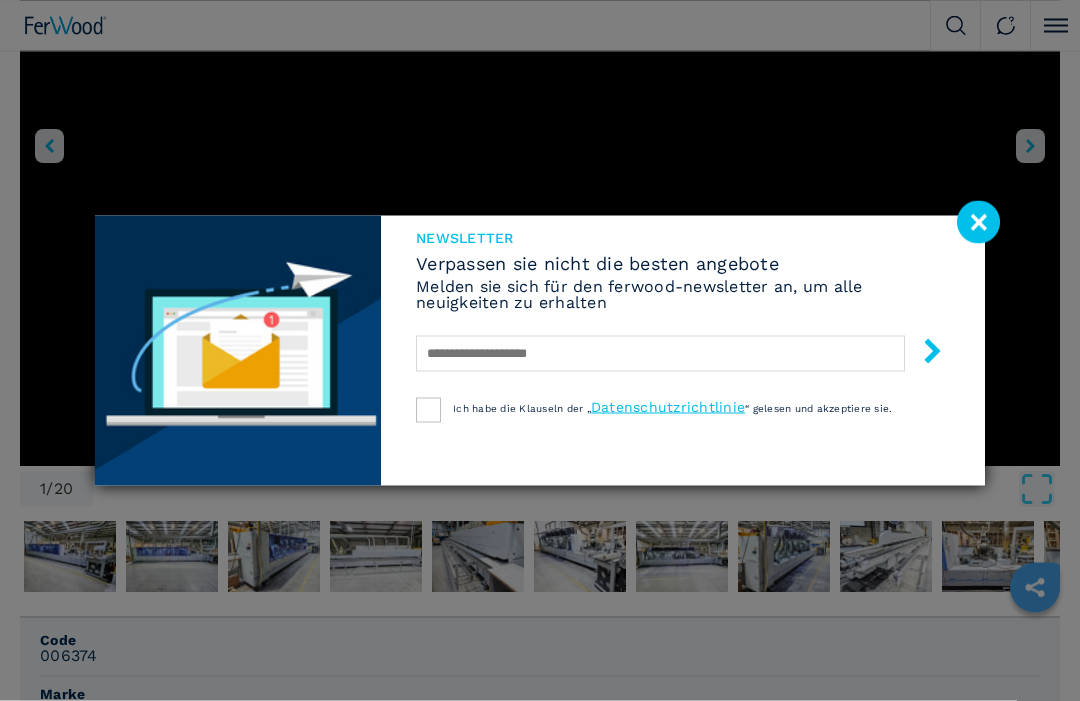 scroll, scrollTop: 322, scrollLeft: 0, axis: vertical 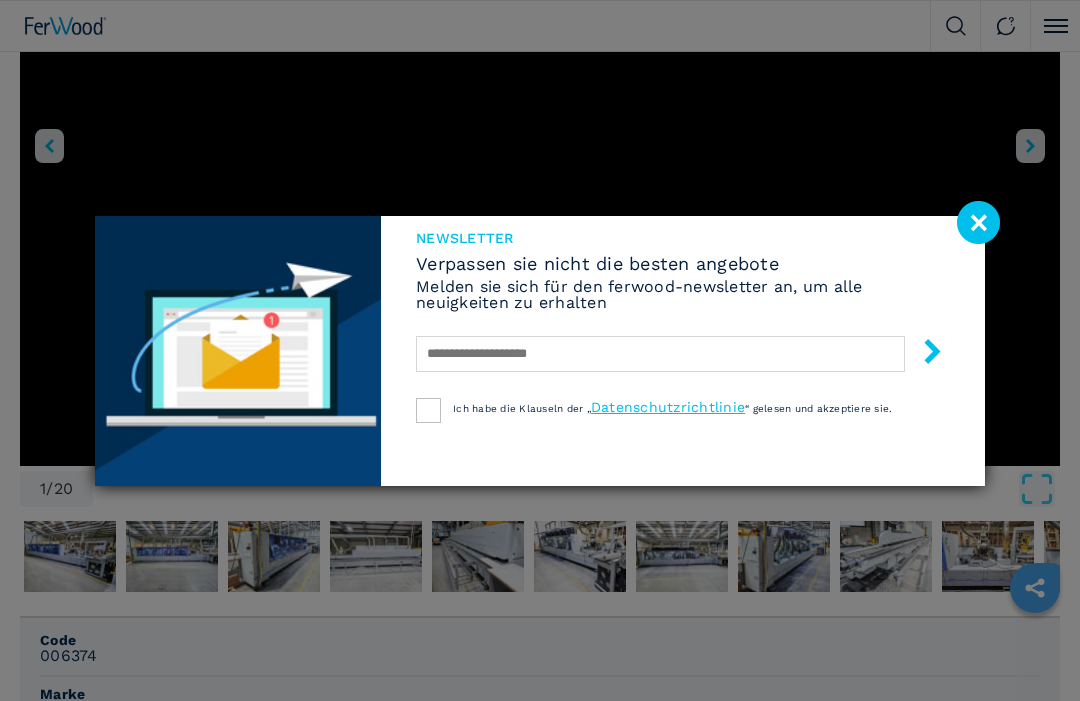 click on "Newsletter Verpassen sie nicht die besten angebote Melden sie sich für den ferwood-newsletter an, um alle neuigkeiten zu erhalten Ich habe die Klauseln der „ Datenschutzrichtlinie “ gelesen und akzeptiere sie." at bounding box center (540, 350) 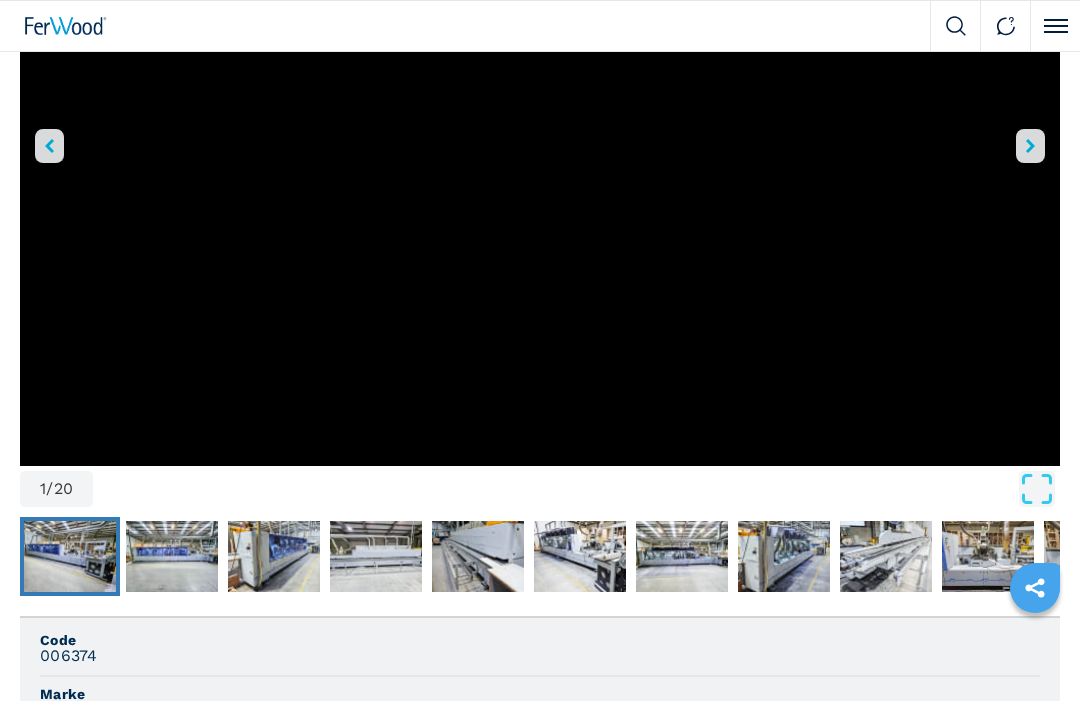 click at bounding box center (70, 557) 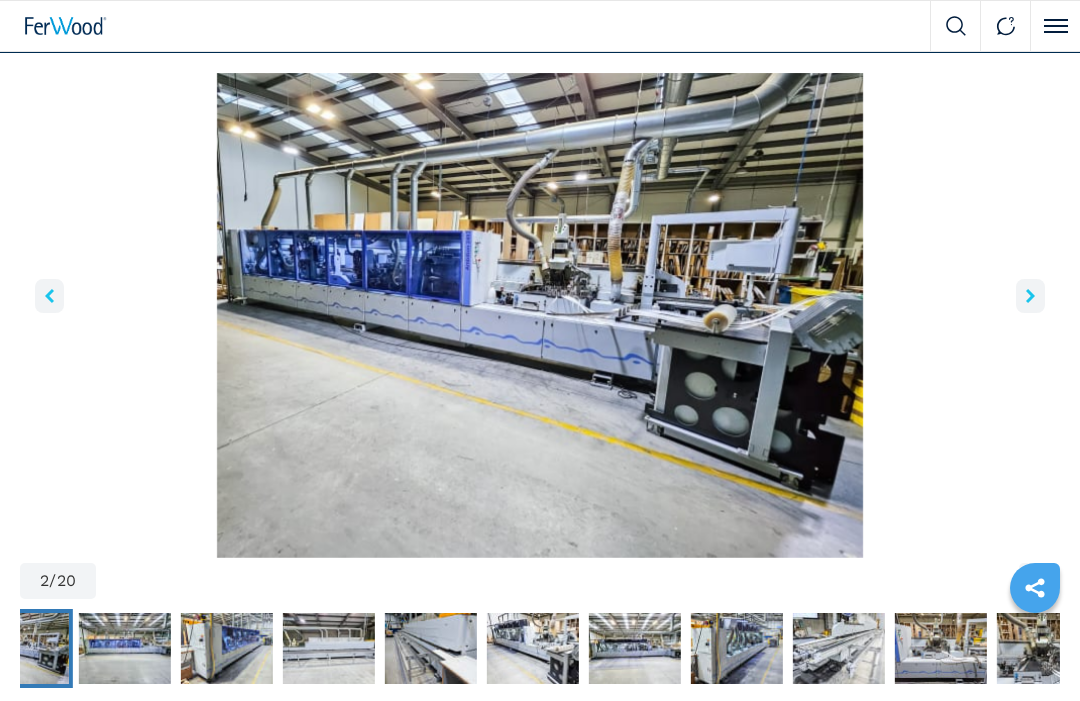 scroll, scrollTop: 82, scrollLeft: 0, axis: vertical 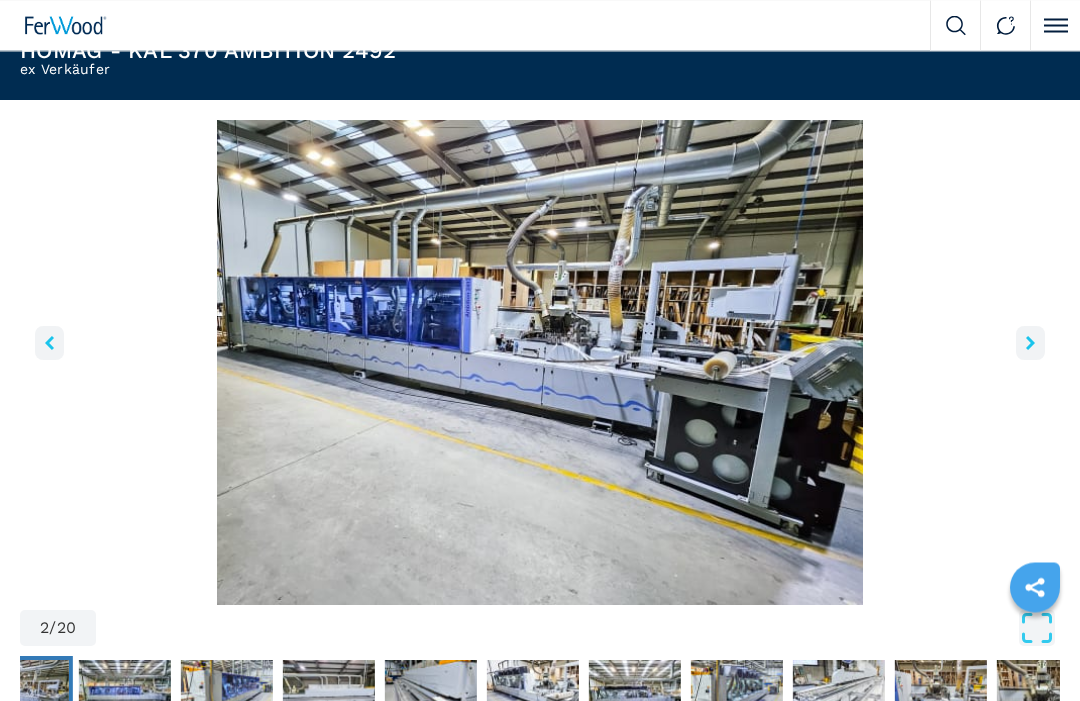 click at bounding box center [1030, 344] 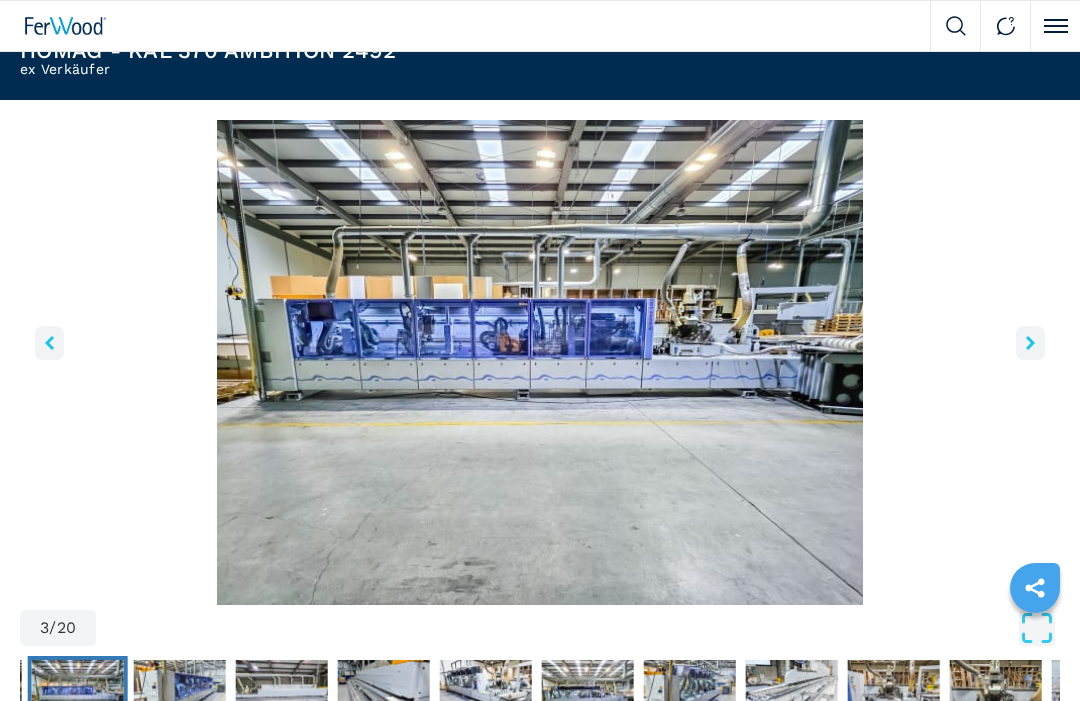 click at bounding box center [1030, 343] 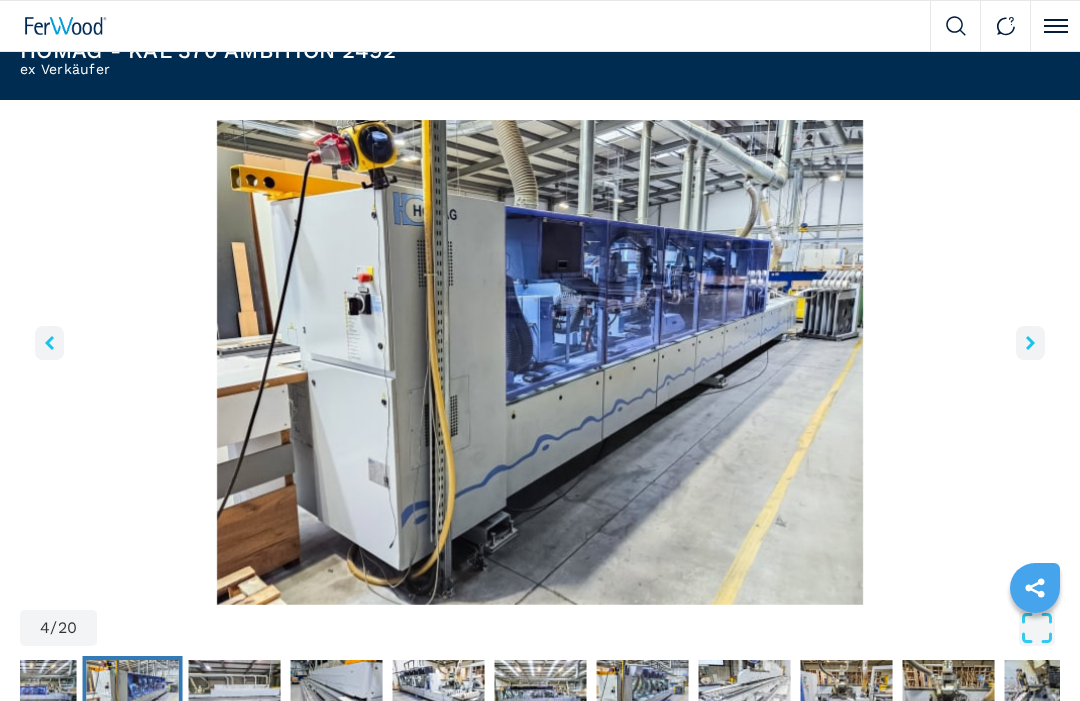 click at bounding box center (1030, 343) 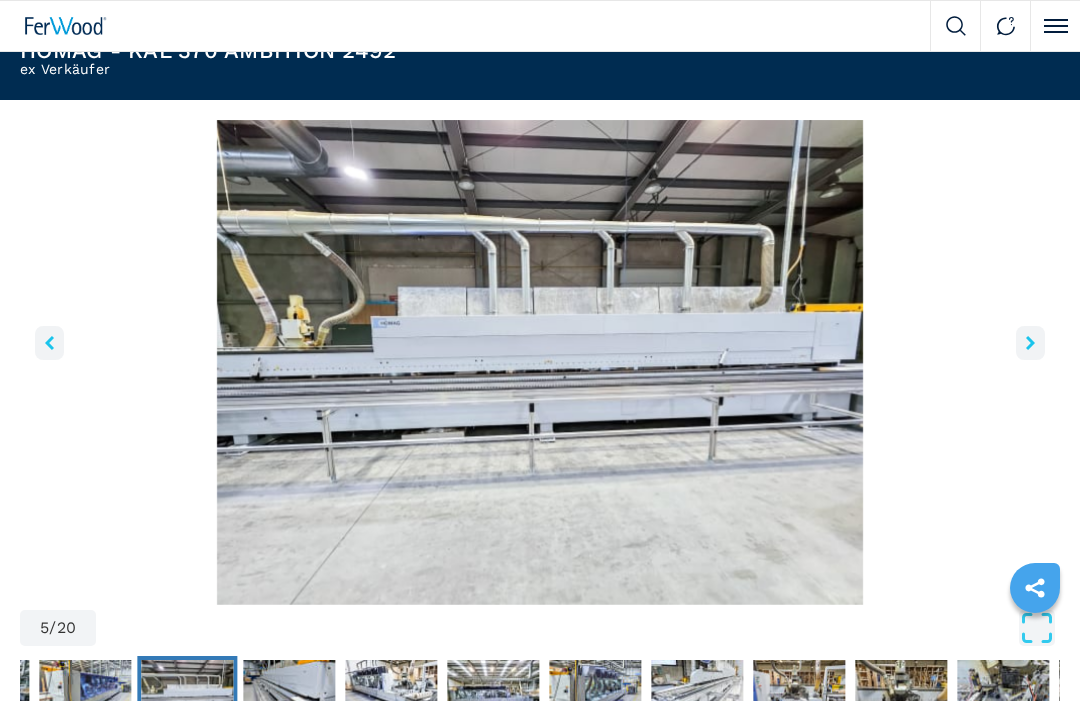 click at bounding box center [1030, 343] 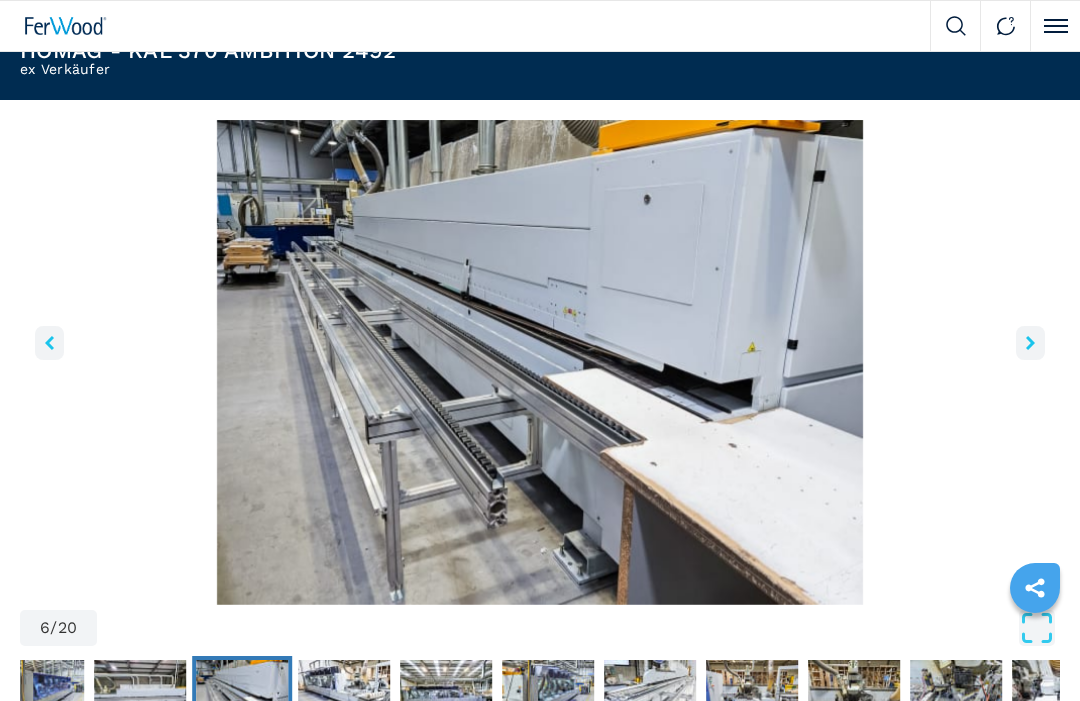 click at bounding box center [1030, 343] 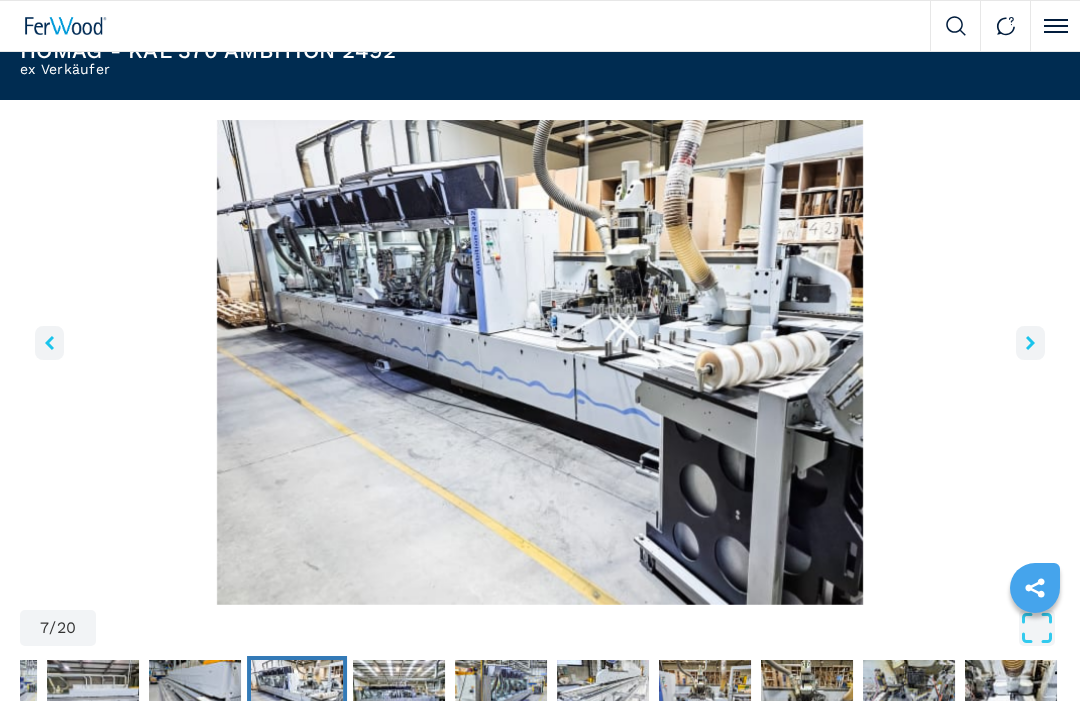 click at bounding box center (1030, 343) 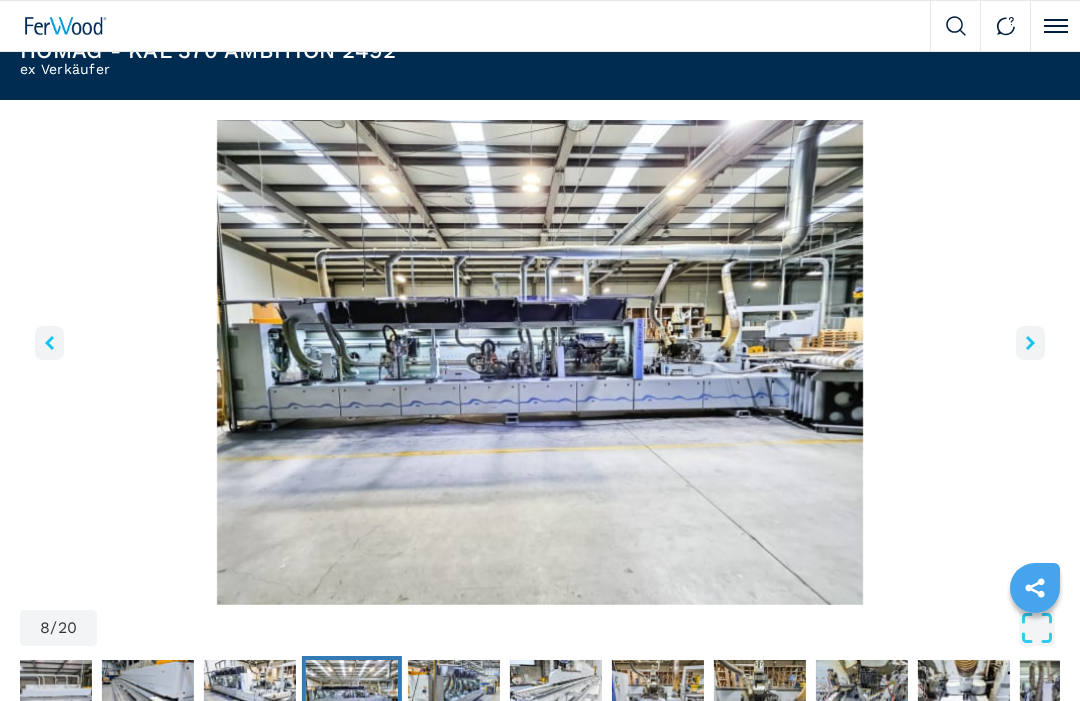 click at bounding box center (1030, 343) 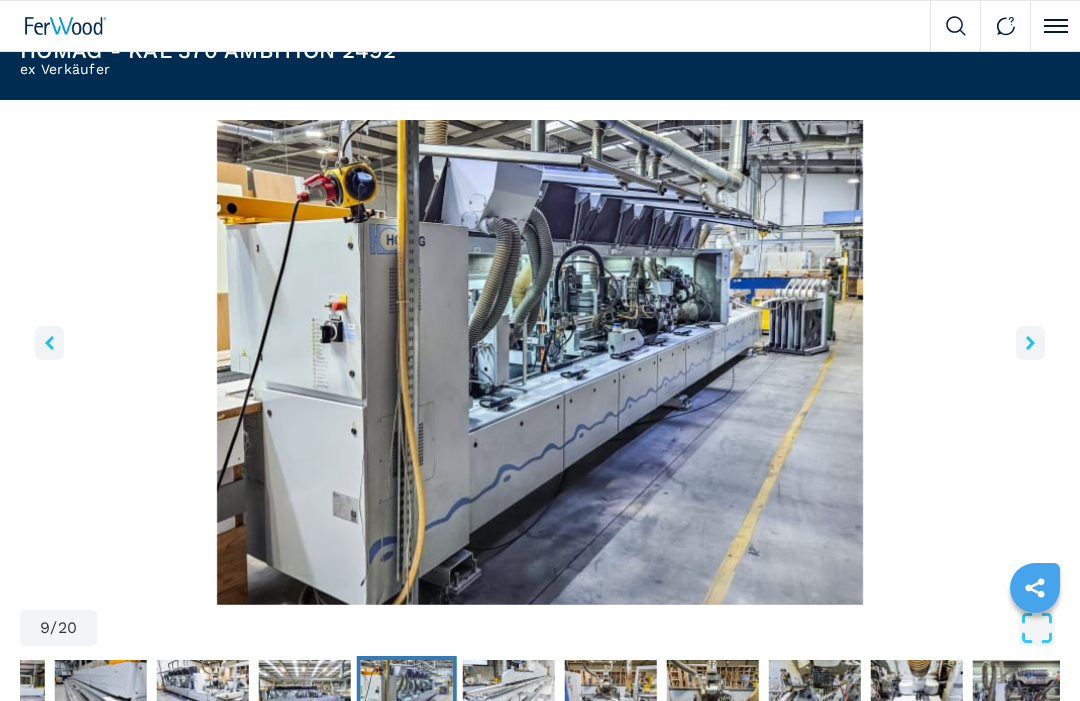 click at bounding box center (1030, 343) 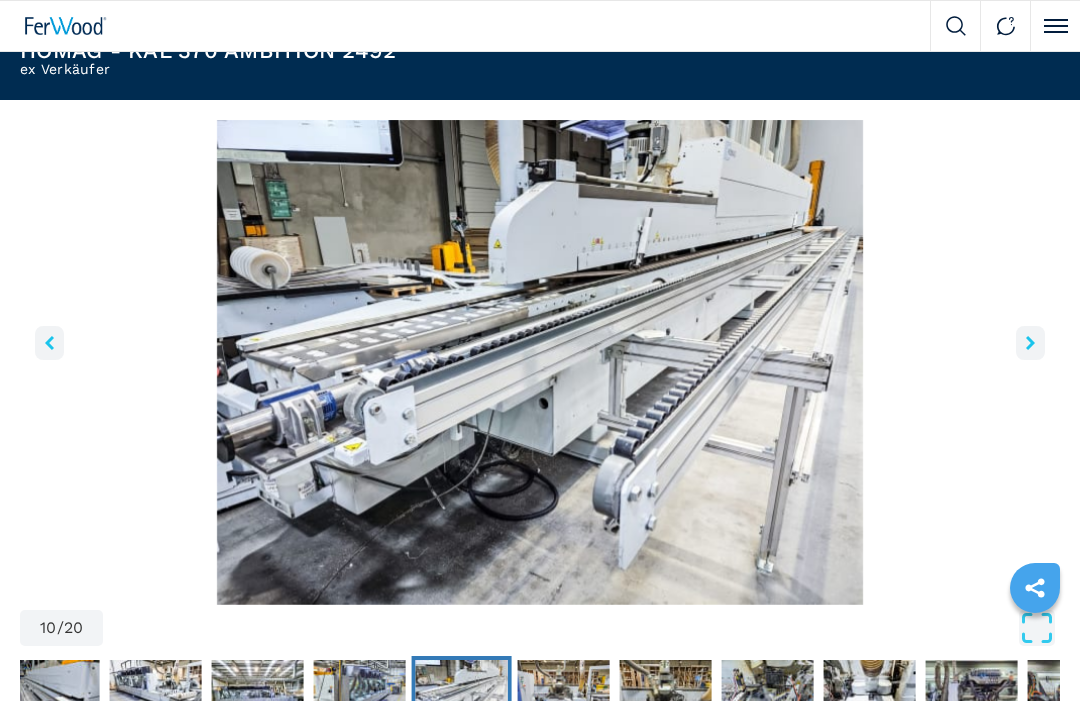 click at bounding box center (1030, 343) 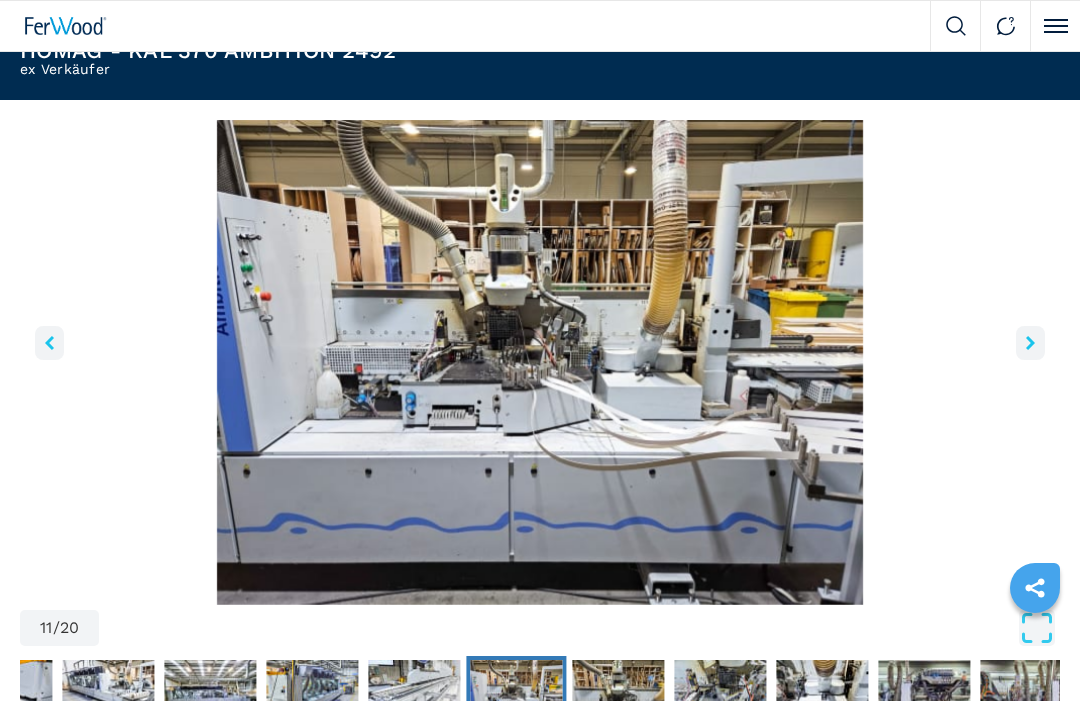 click at bounding box center [1030, 343] 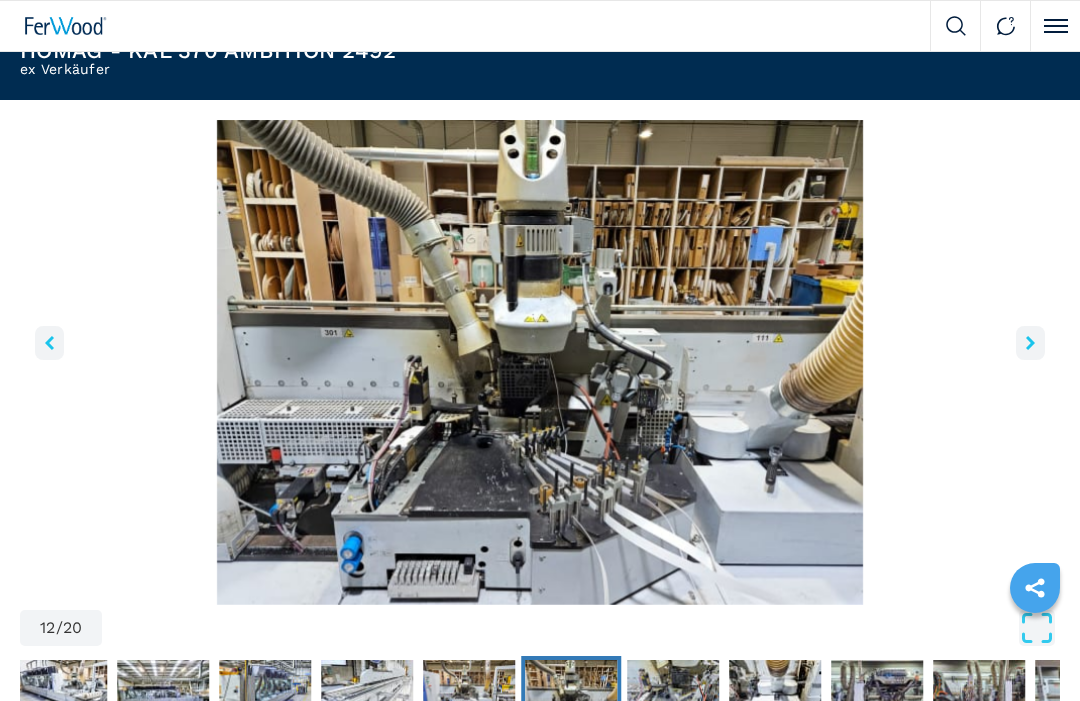 click at bounding box center [540, 362] 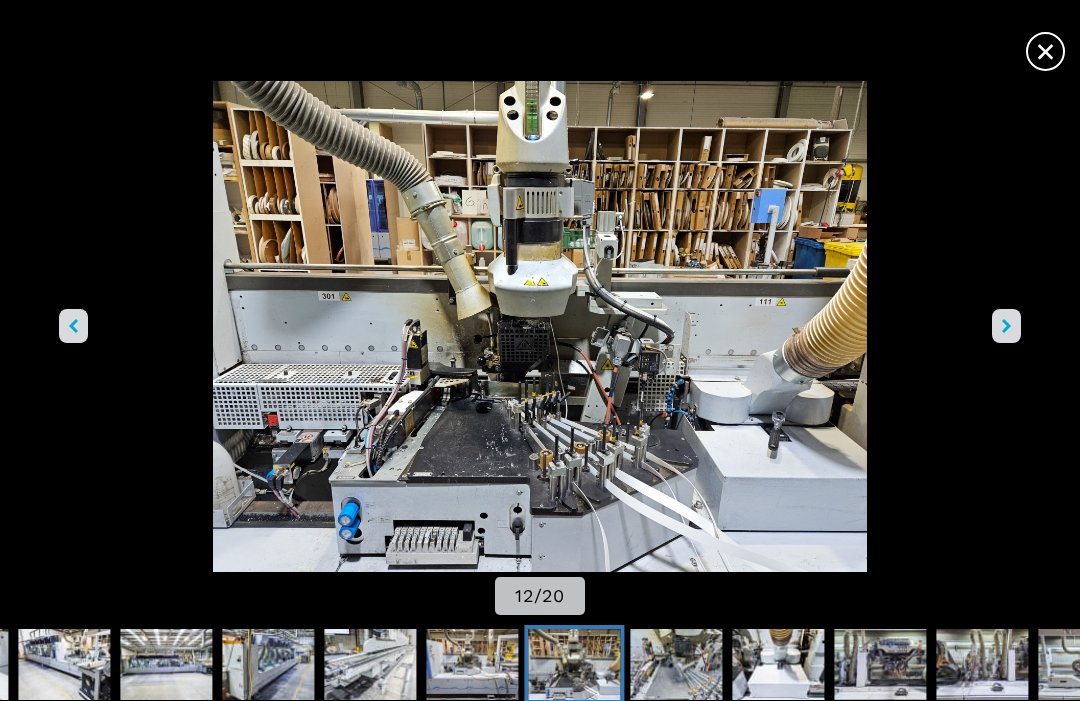 click at bounding box center (1006, 326) 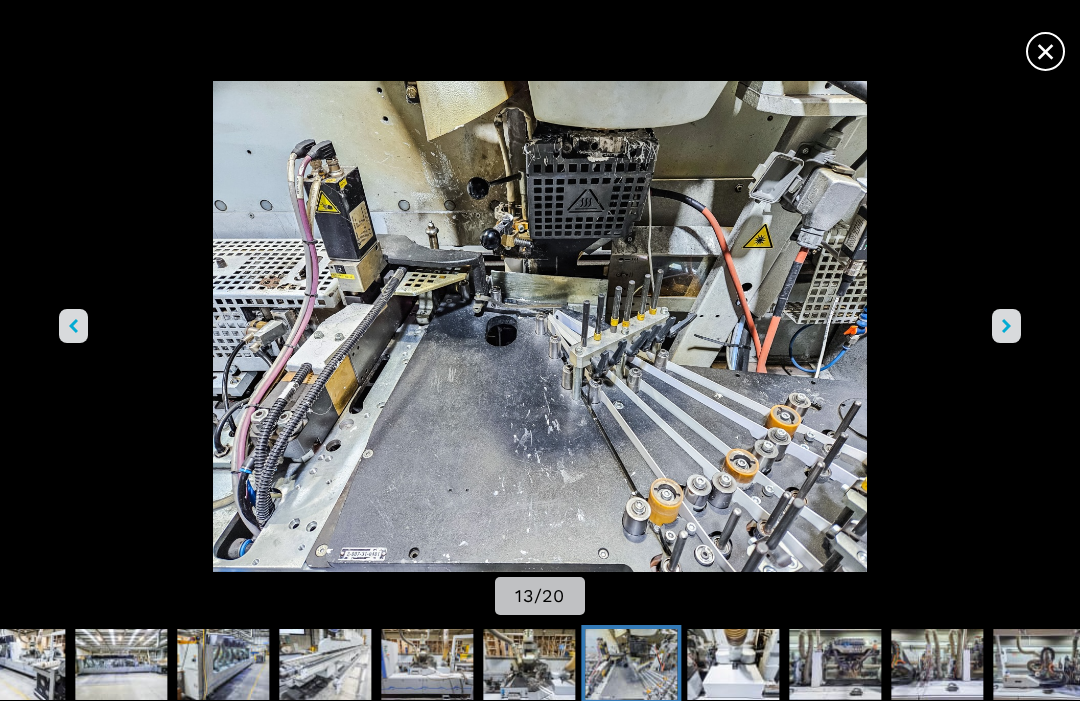 click at bounding box center [1006, 326] 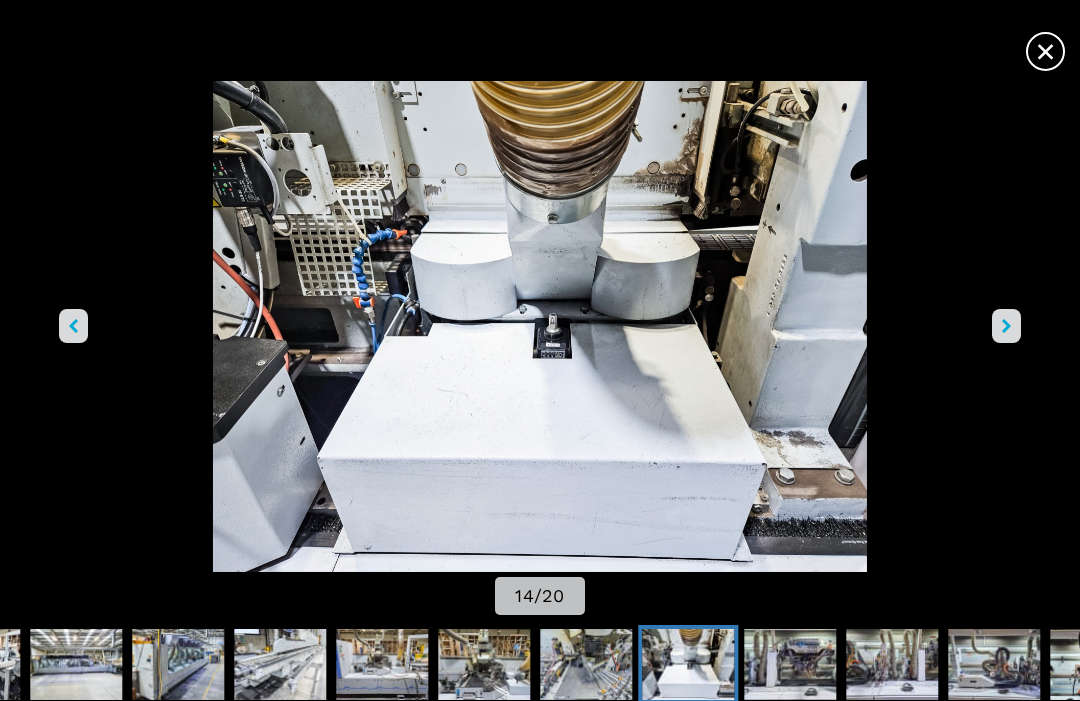 click at bounding box center (1006, 326) 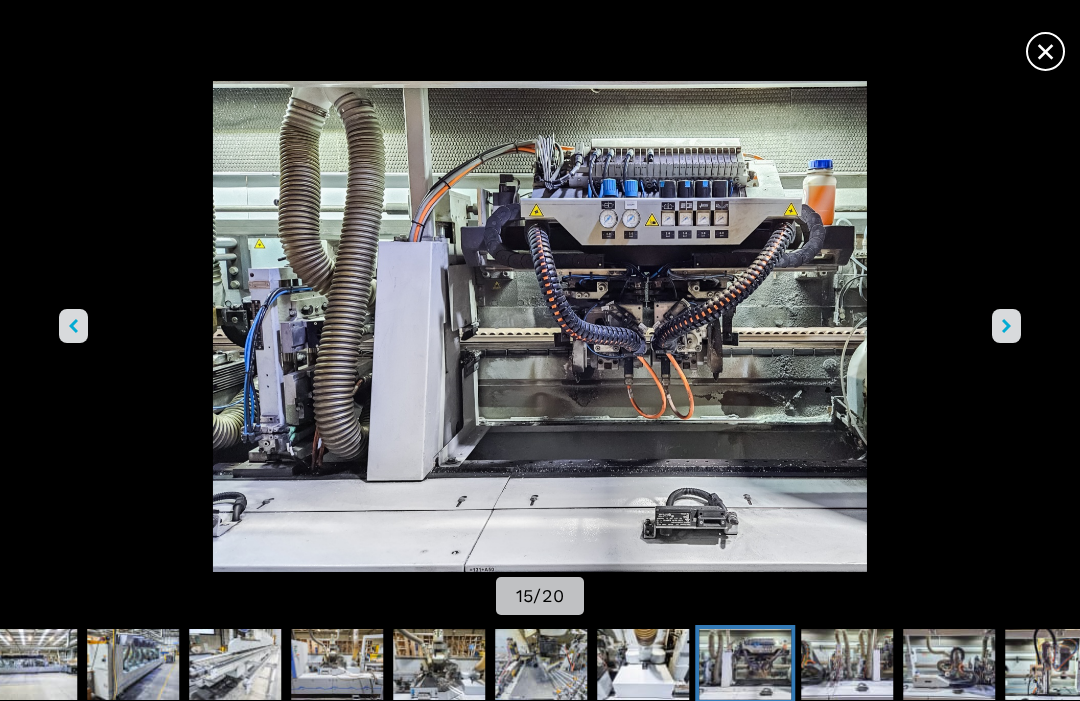 click at bounding box center (1006, 326) 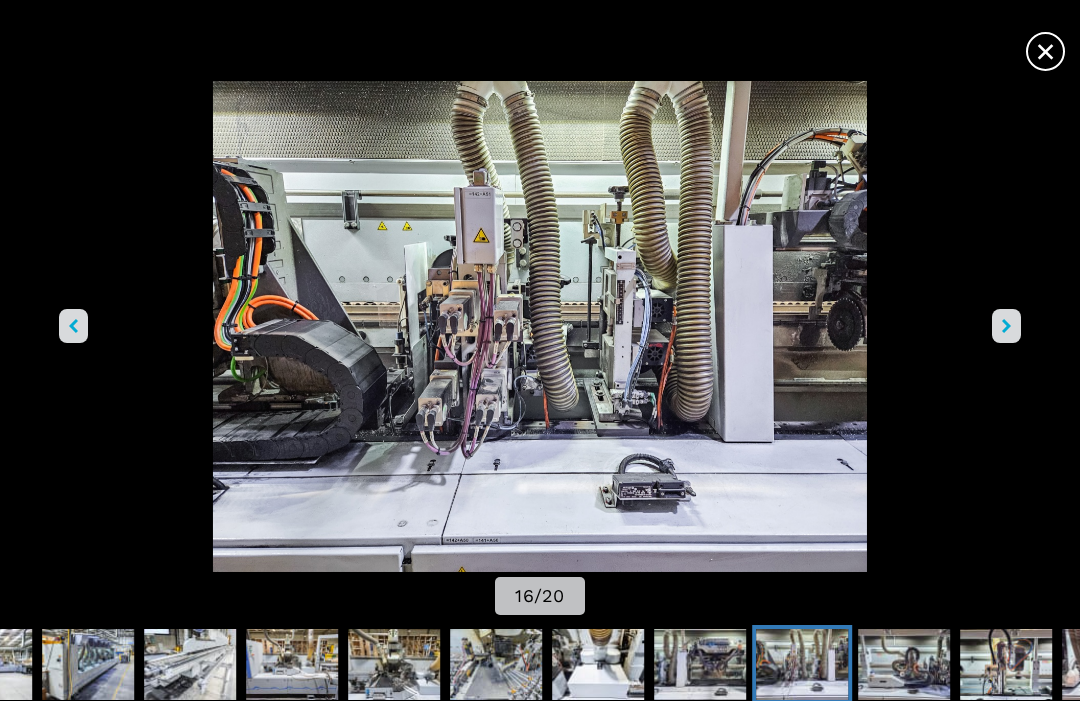 click at bounding box center [1006, 326] 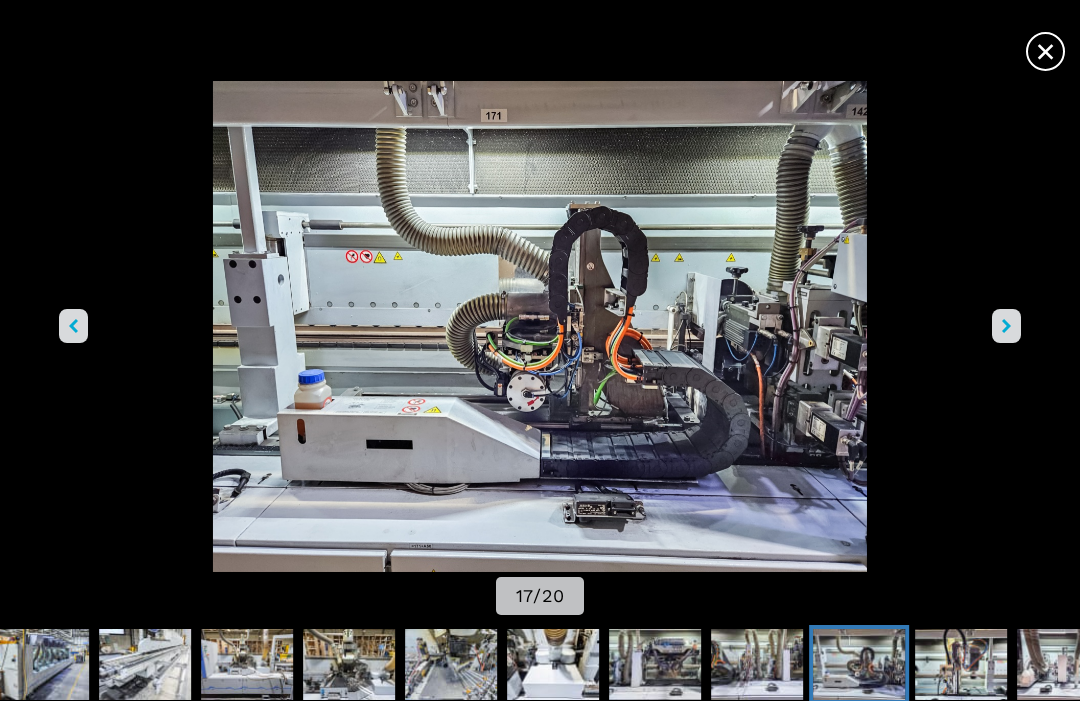 click at bounding box center [1006, 326] 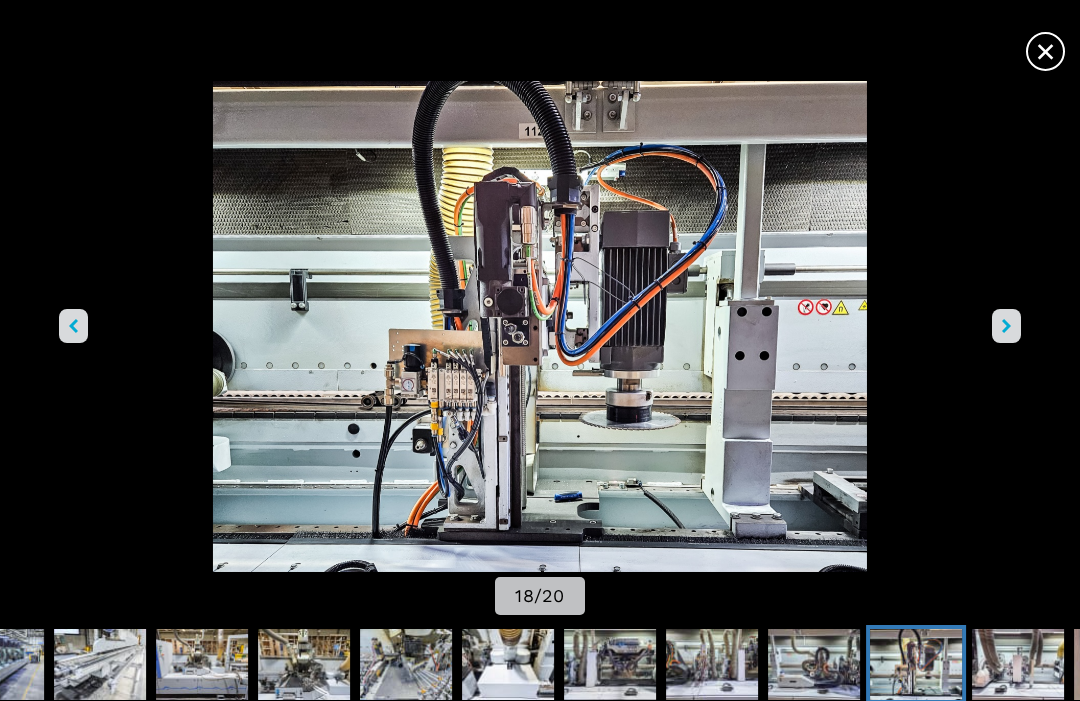 click at bounding box center (540, 326) 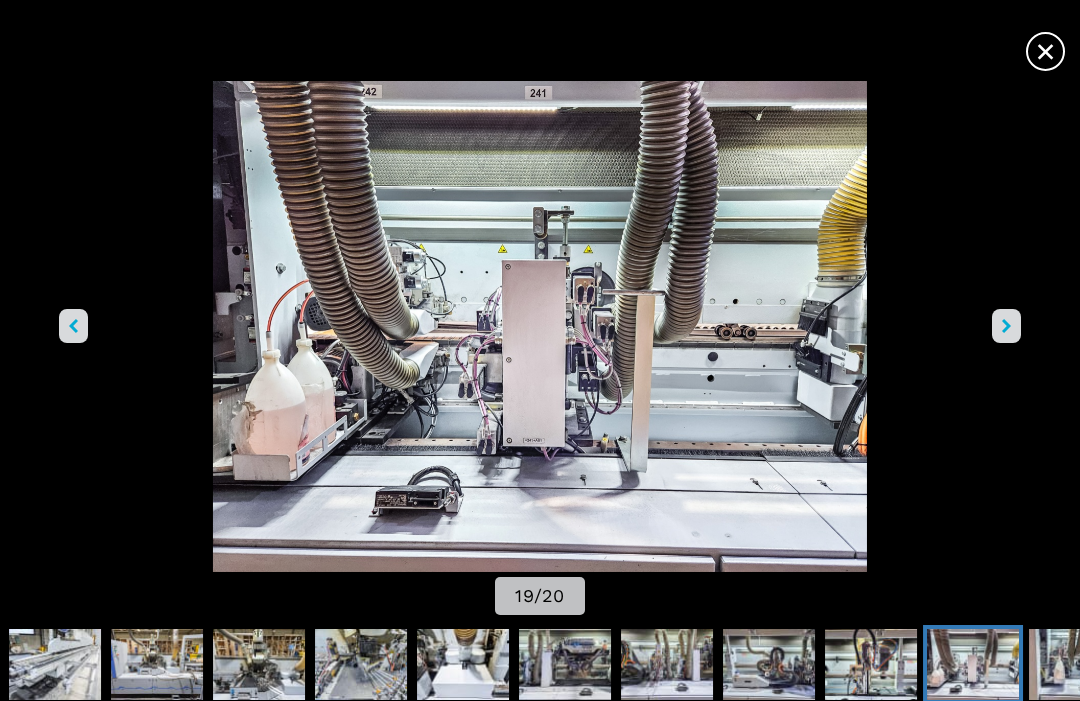 click 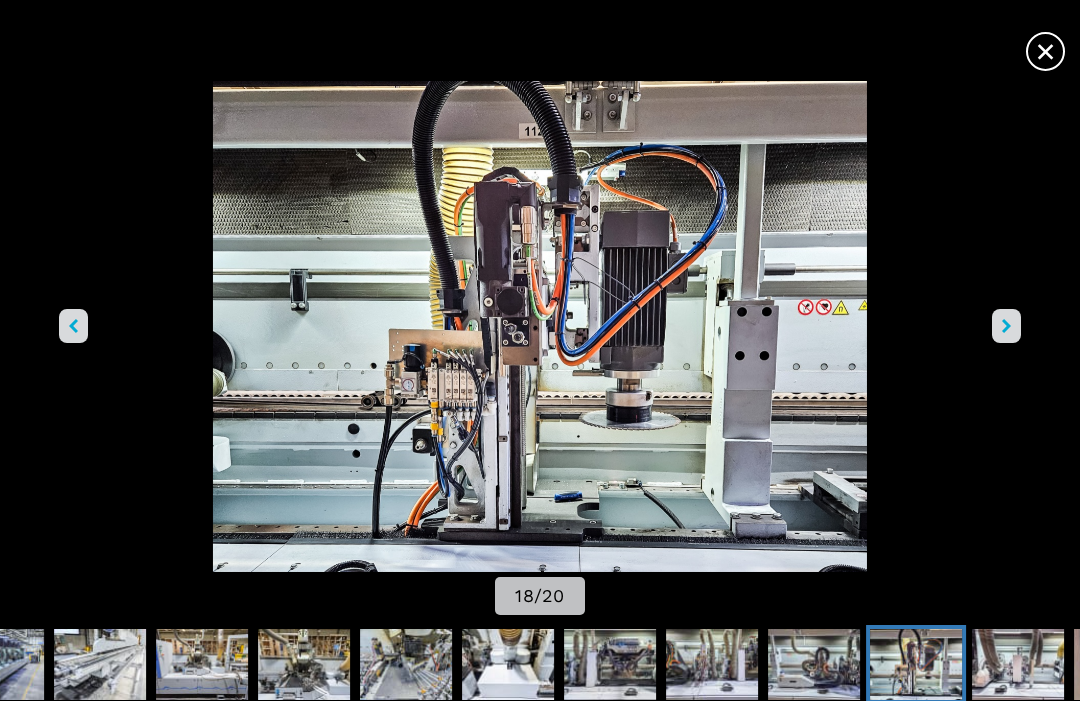click at bounding box center [1006, 326] 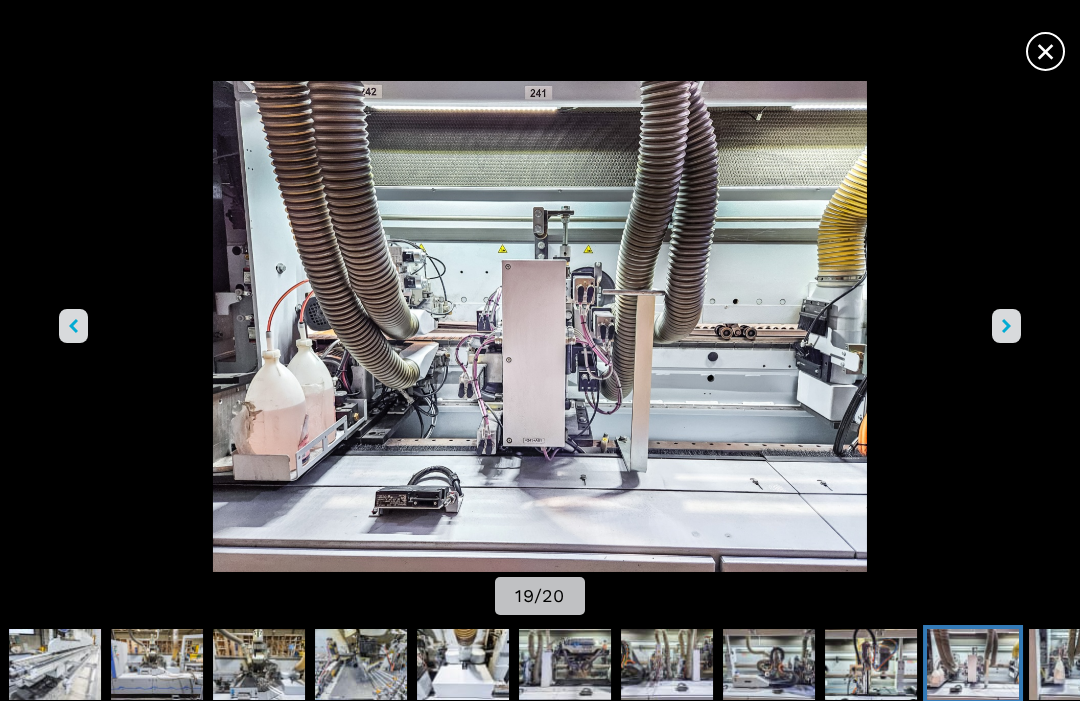 click at bounding box center [73, 326] 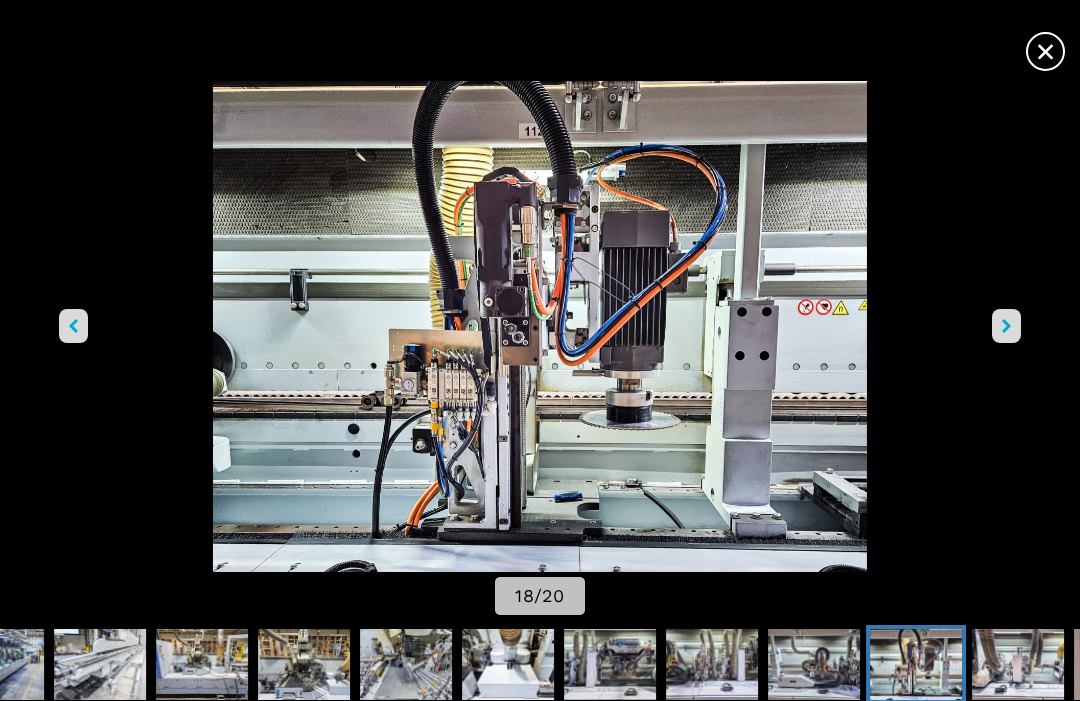 click at bounding box center (73, 326) 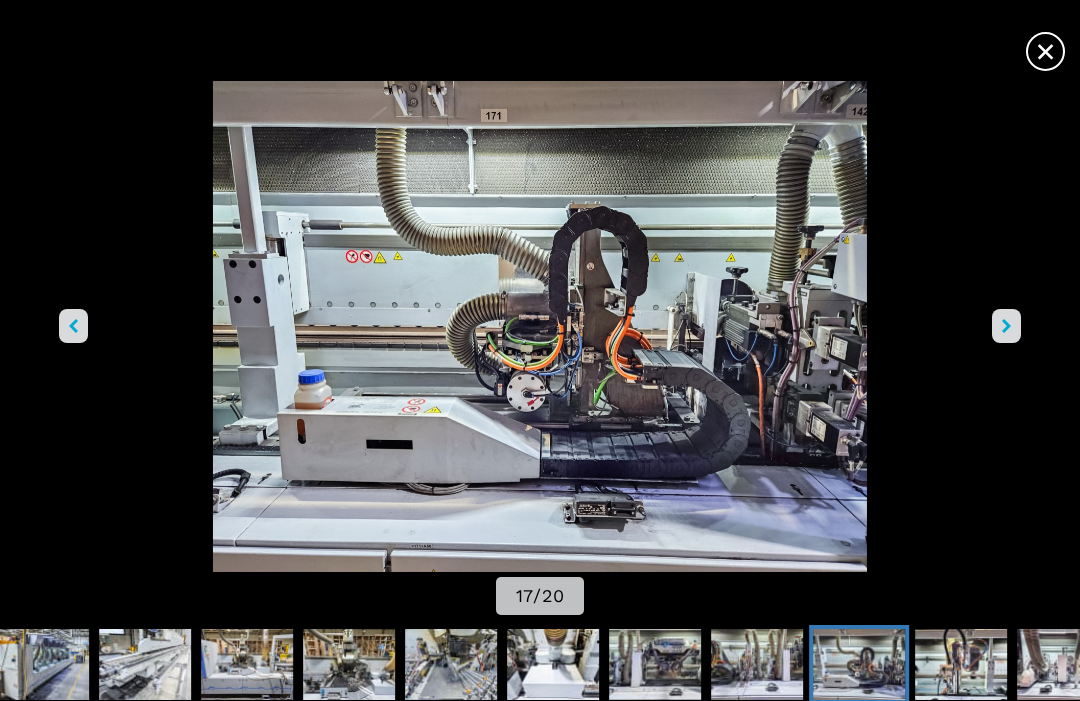 click at bounding box center [73, 326] 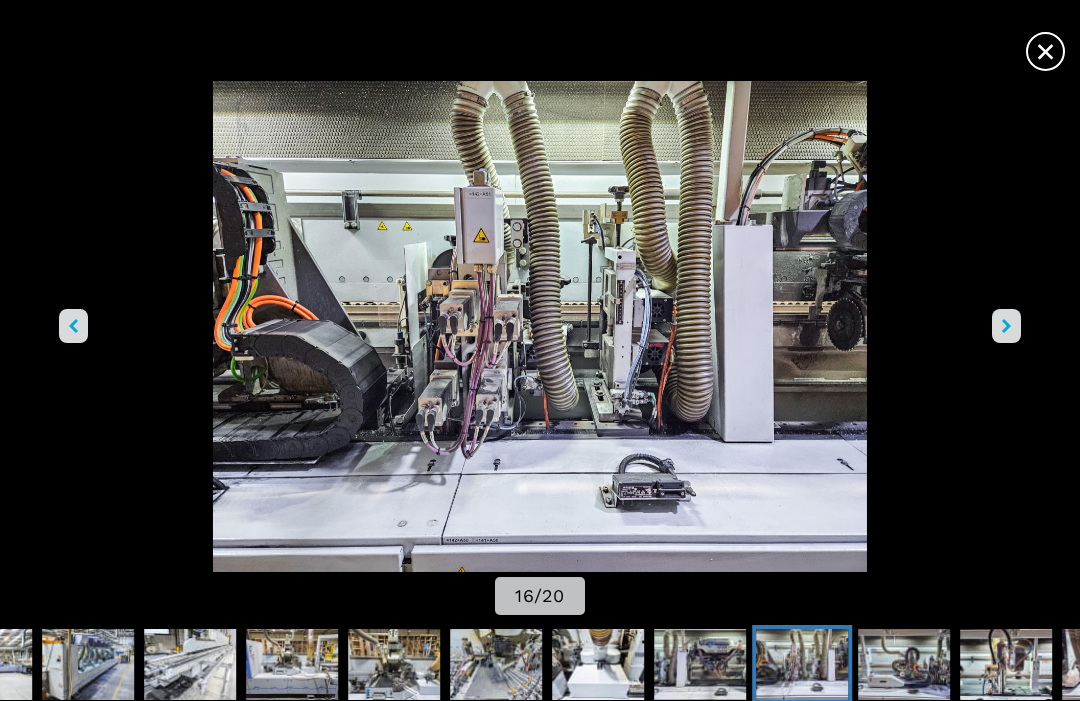 click 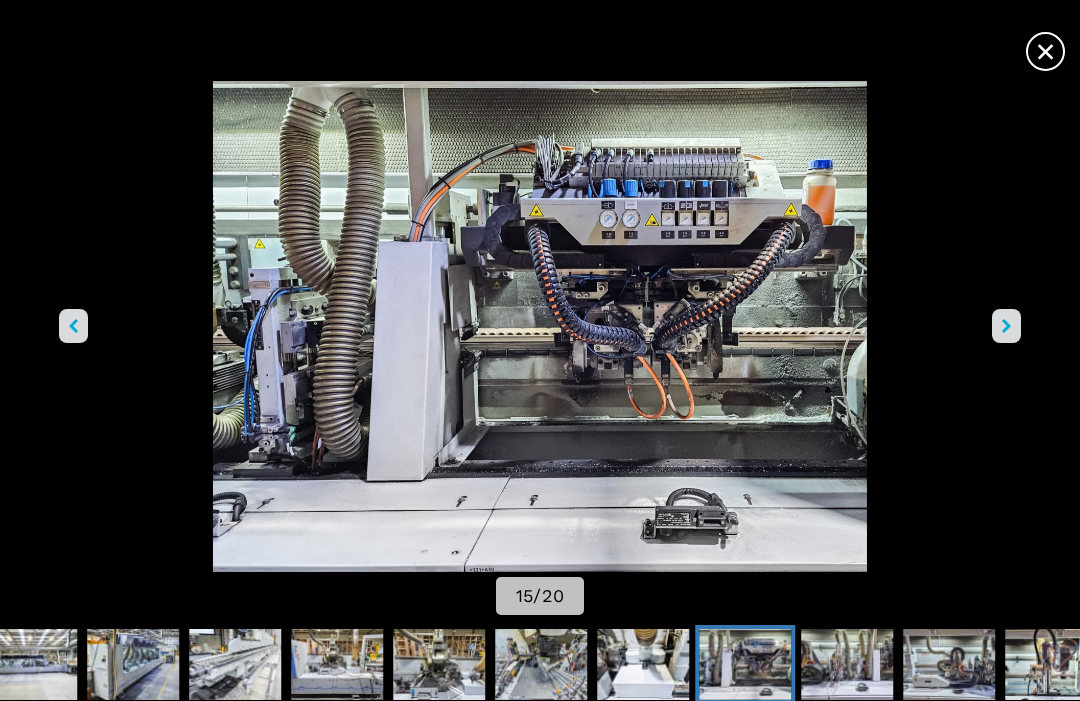 click at bounding box center (540, 326) 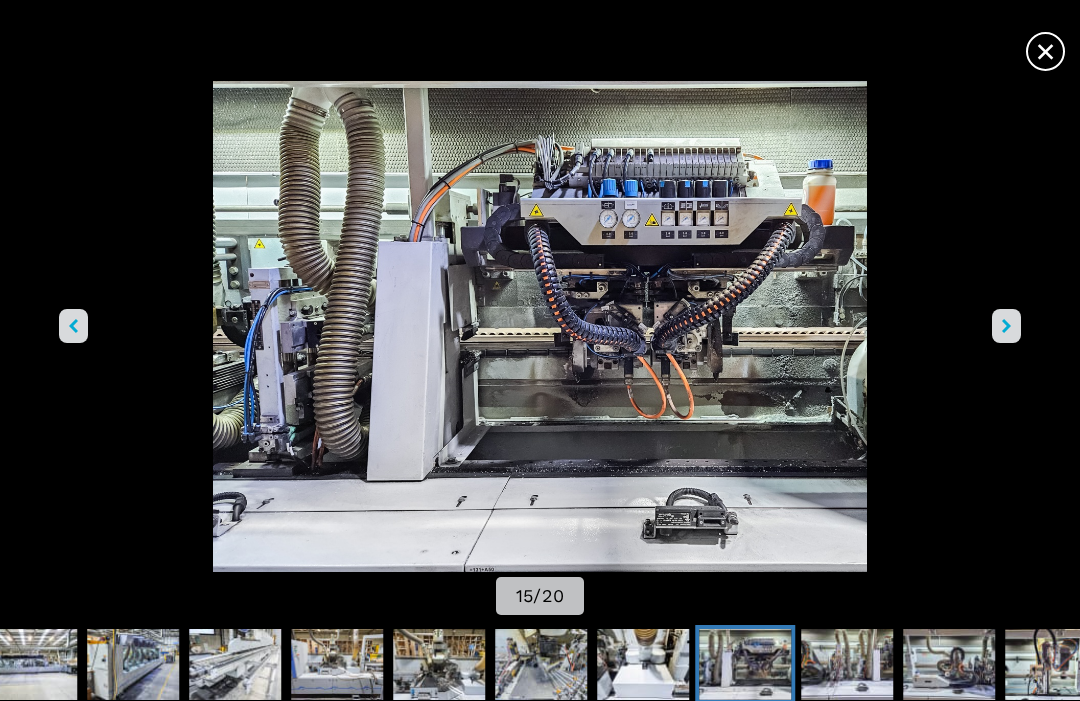 click at bounding box center (73, 326) 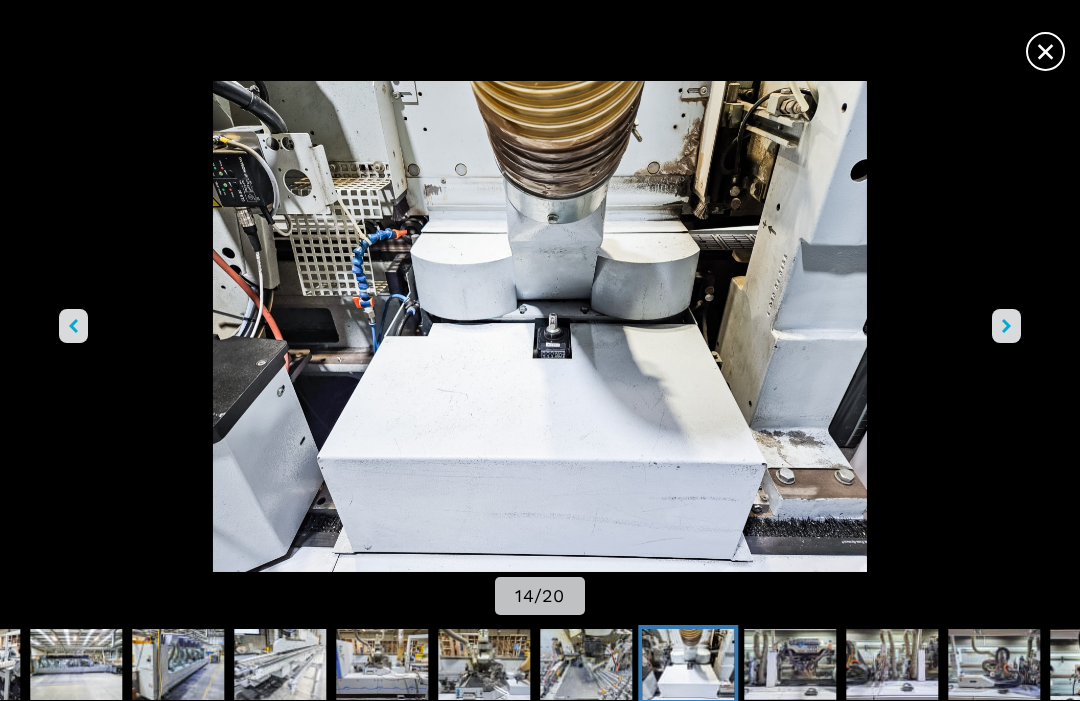 click at bounding box center (73, 326) 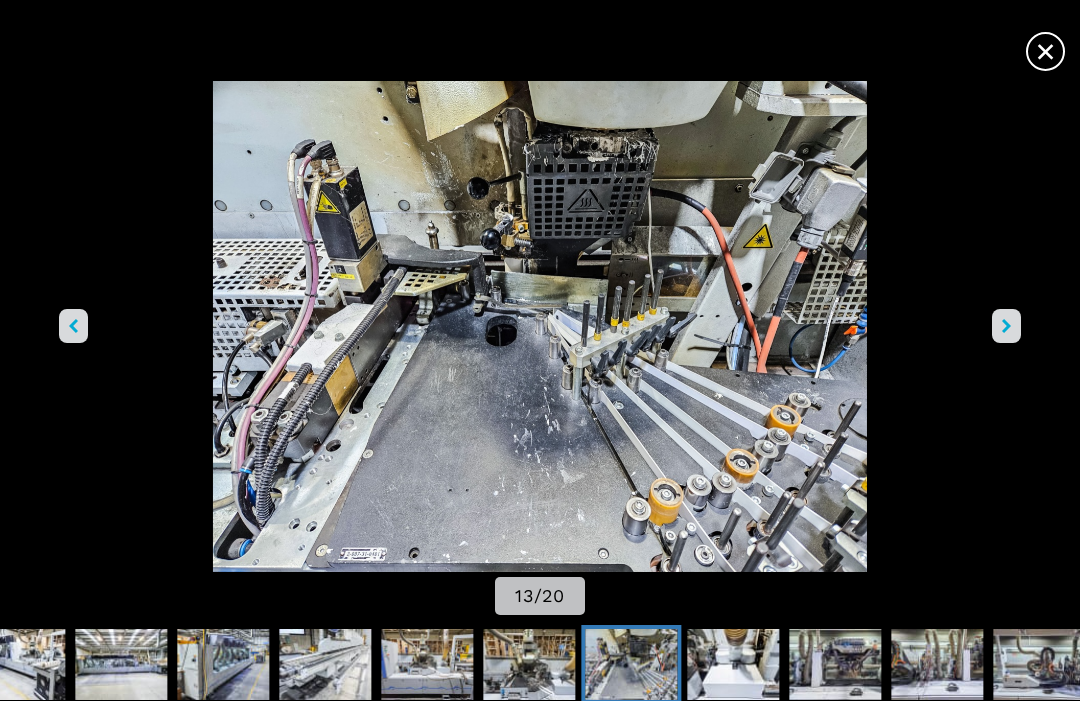 click at bounding box center [540, 326] 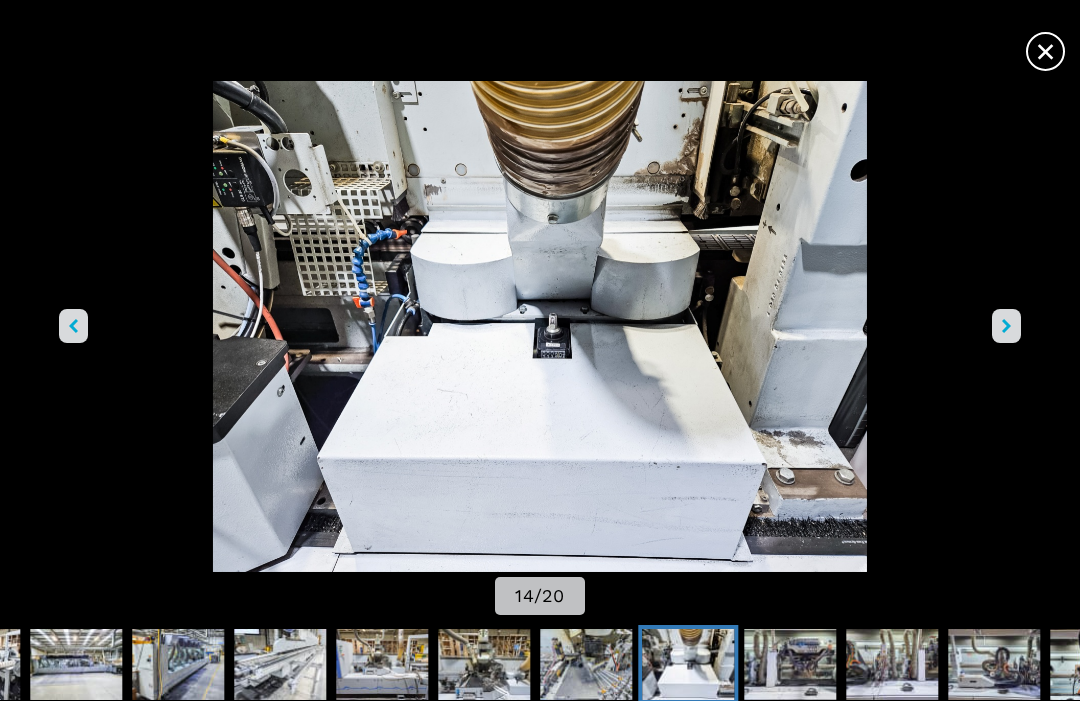click at bounding box center [73, 326] 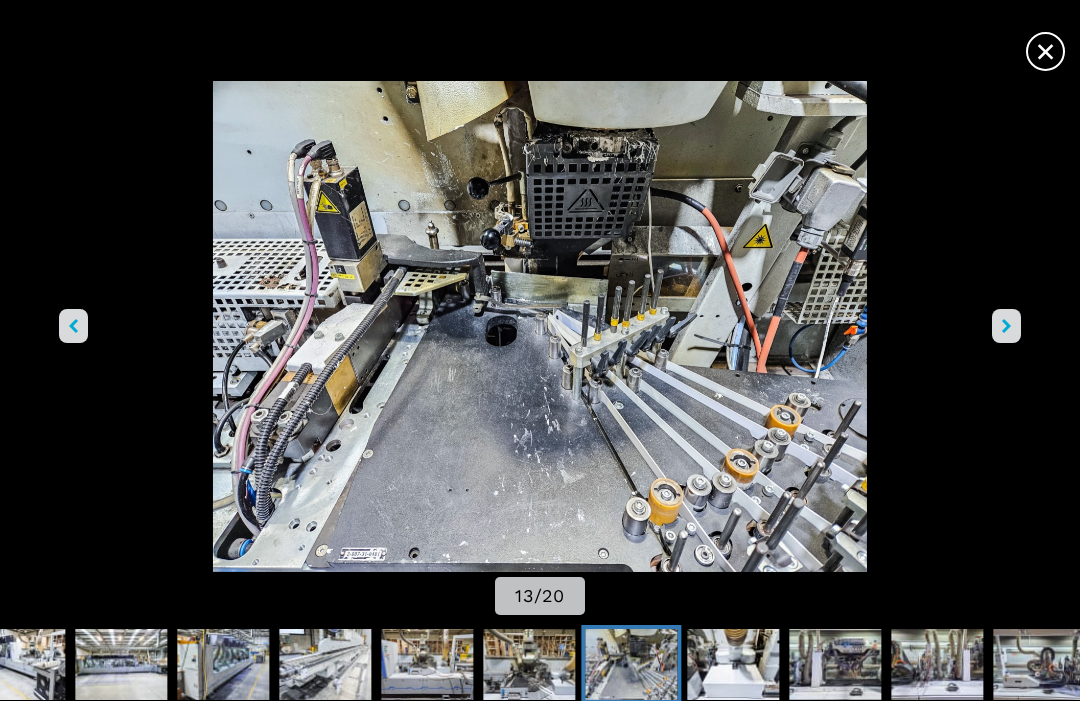 click at bounding box center [73, 326] 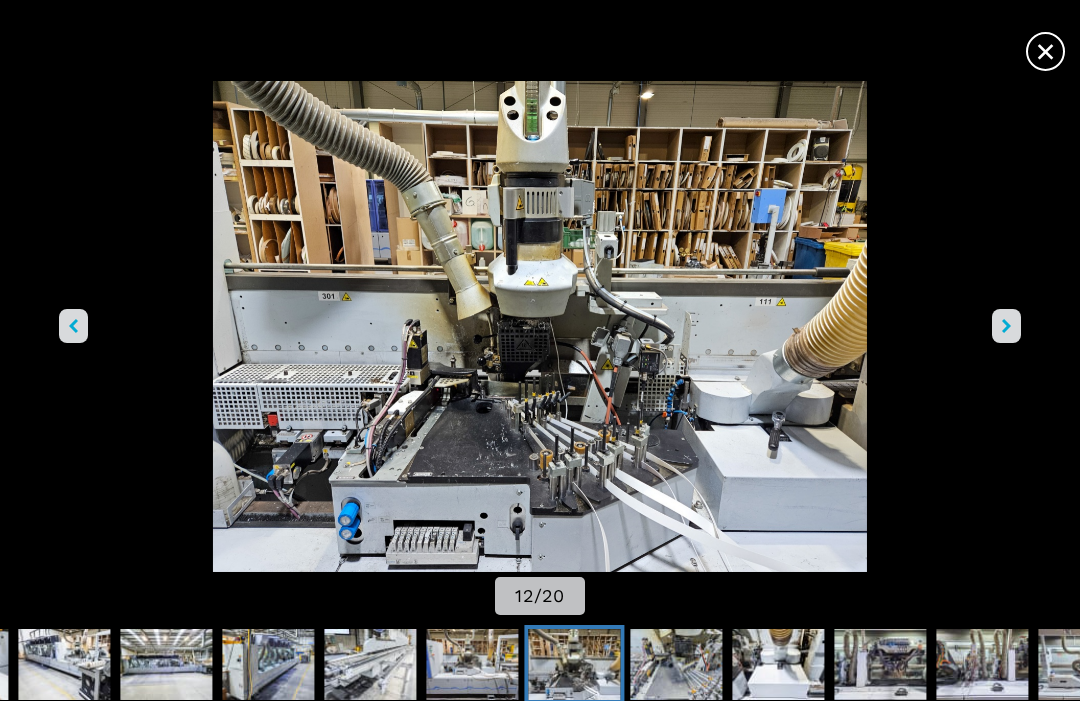 click 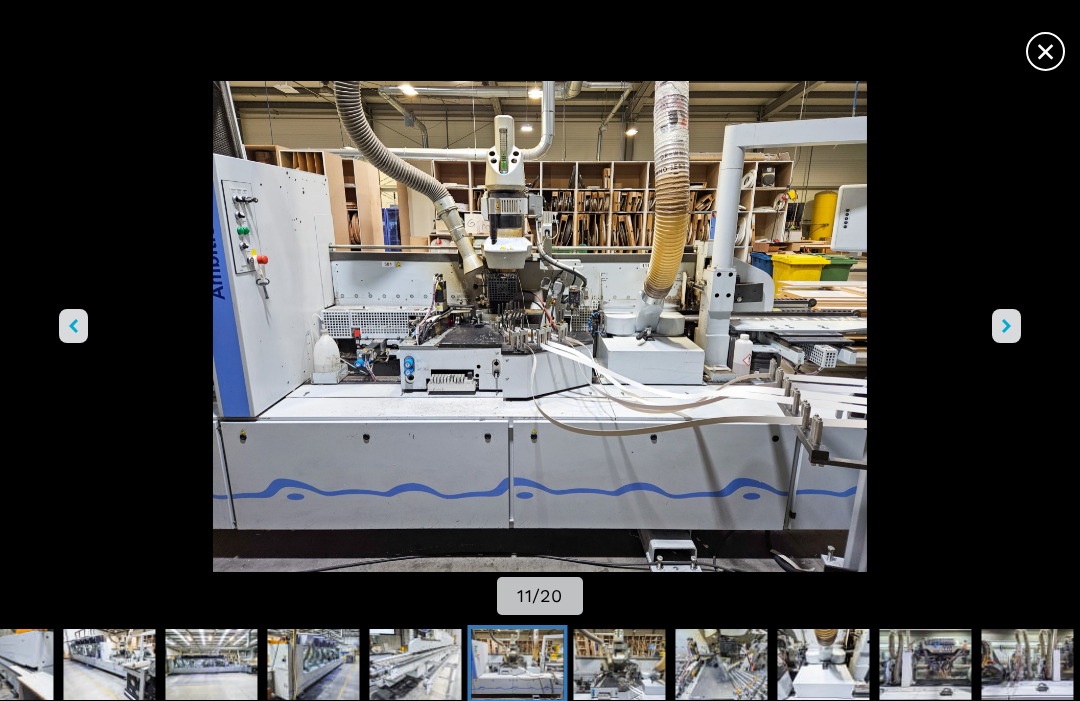 click at bounding box center [73, 326] 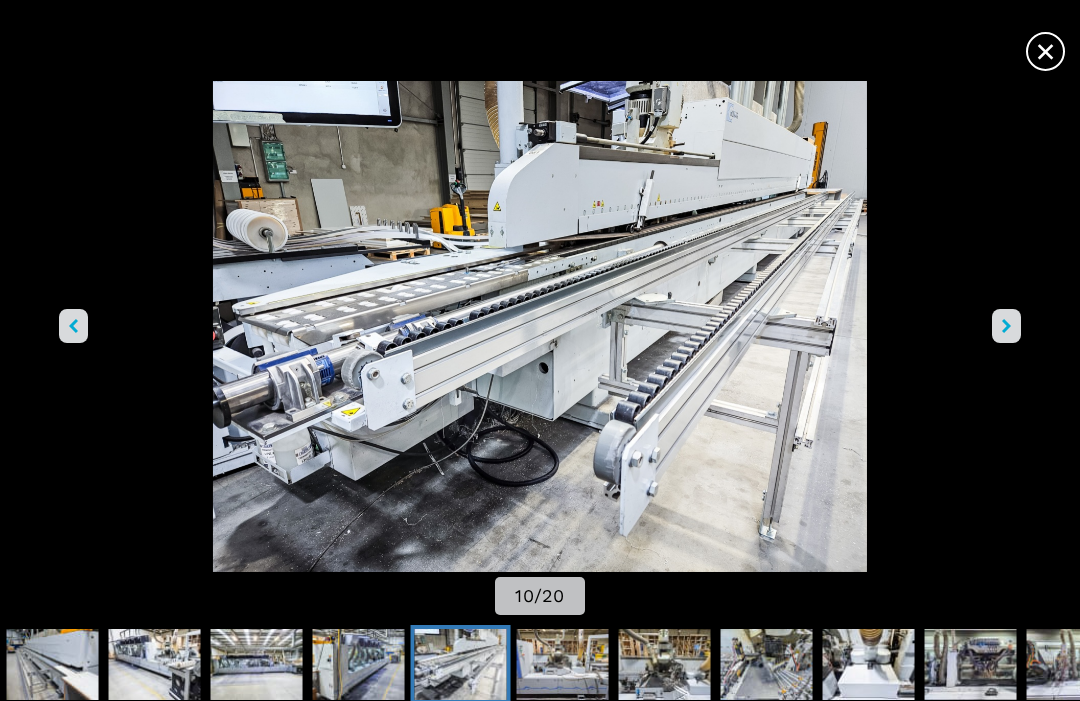 click at bounding box center (73, 326) 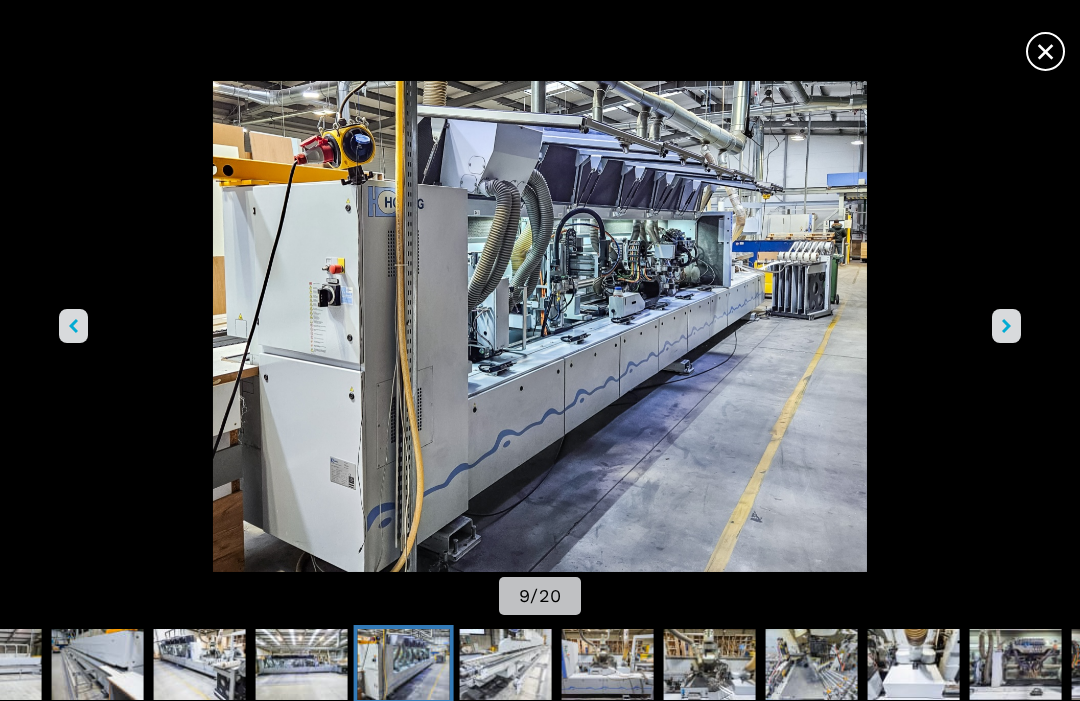 click at bounding box center [1006, 326] 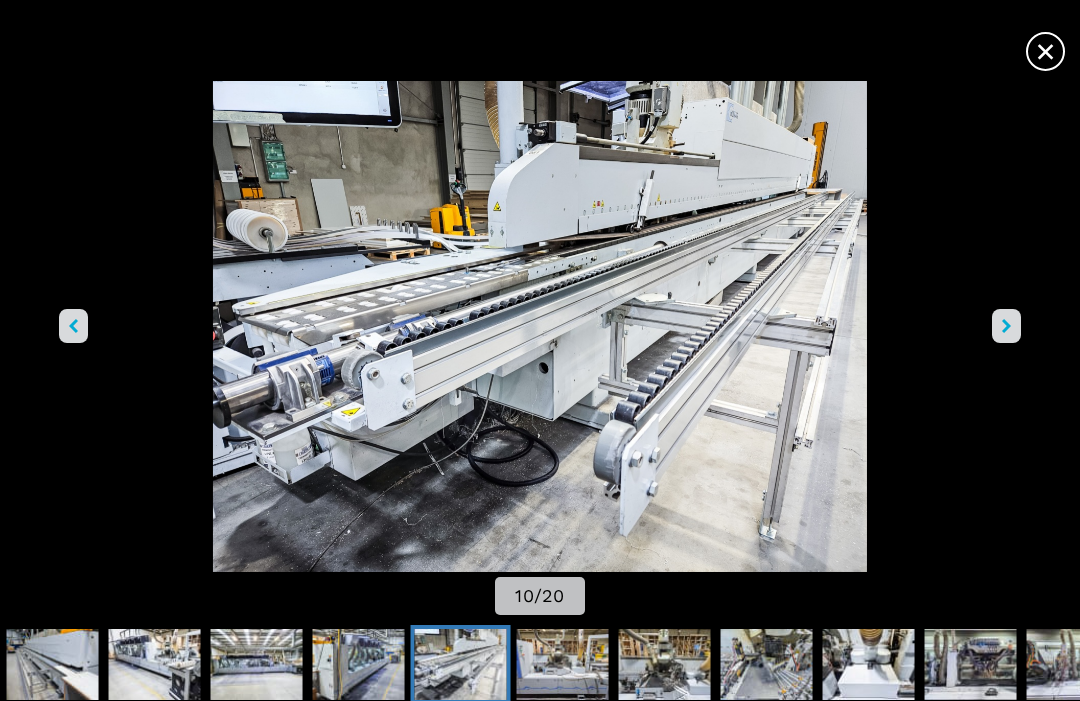 click at bounding box center (1006, 326) 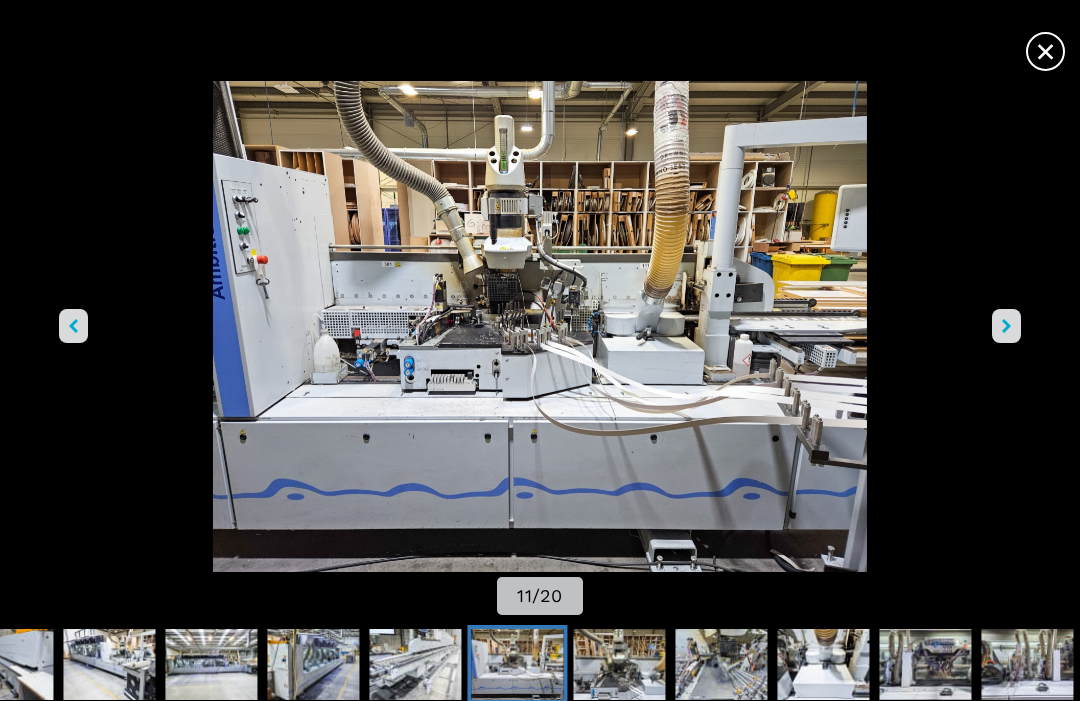 click at bounding box center (1006, 326) 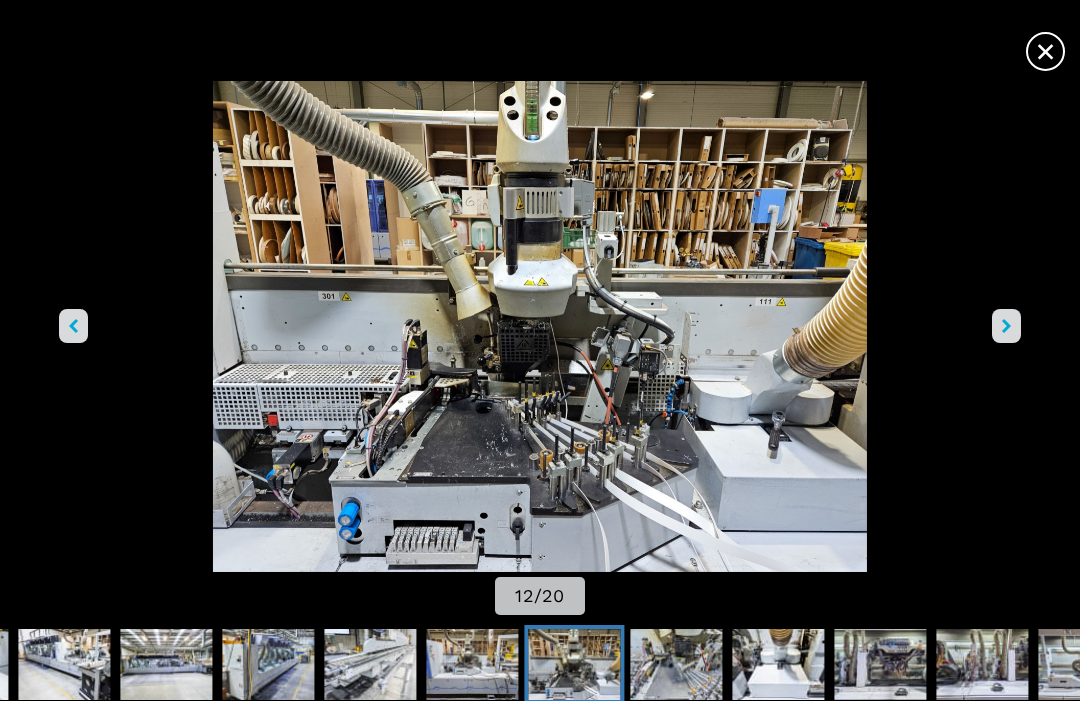 click 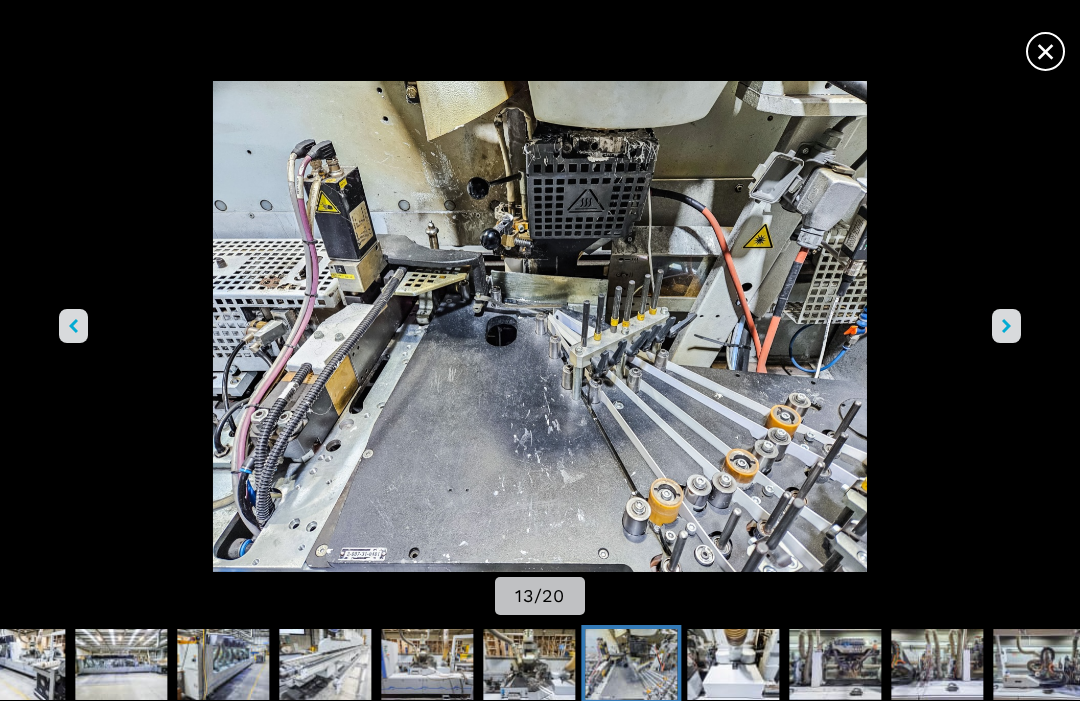 click at bounding box center [1006, 326] 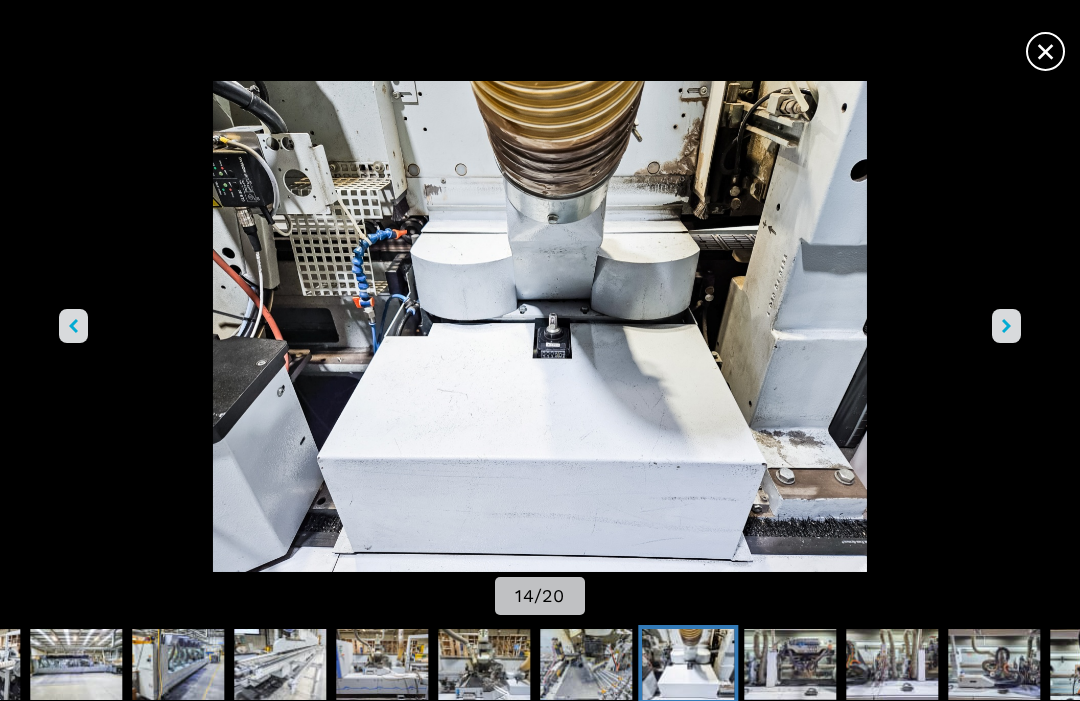 click at bounding box center [1006, 326] 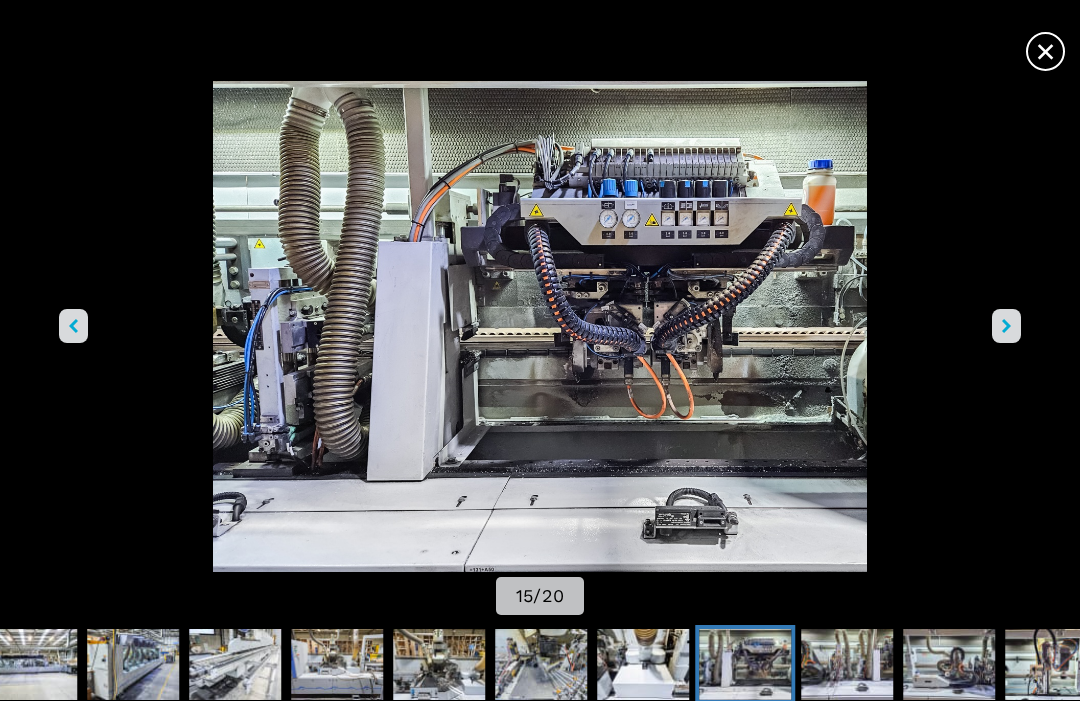 click at bounding box center (1006, 326) 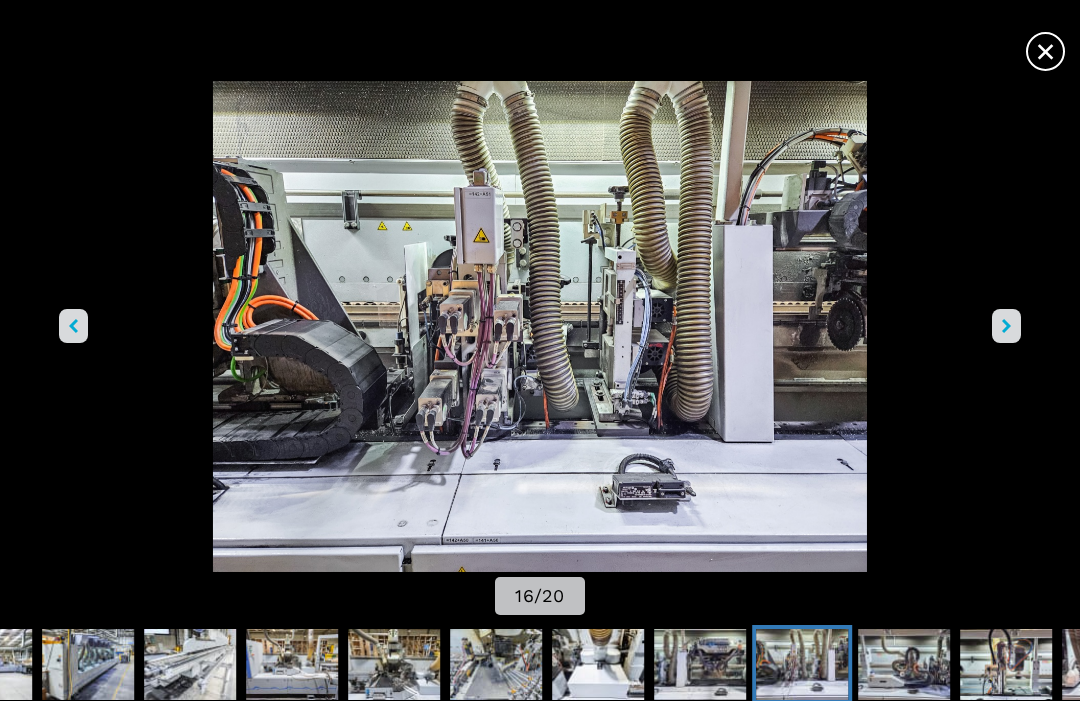 click at bounding box center [1006, 326] 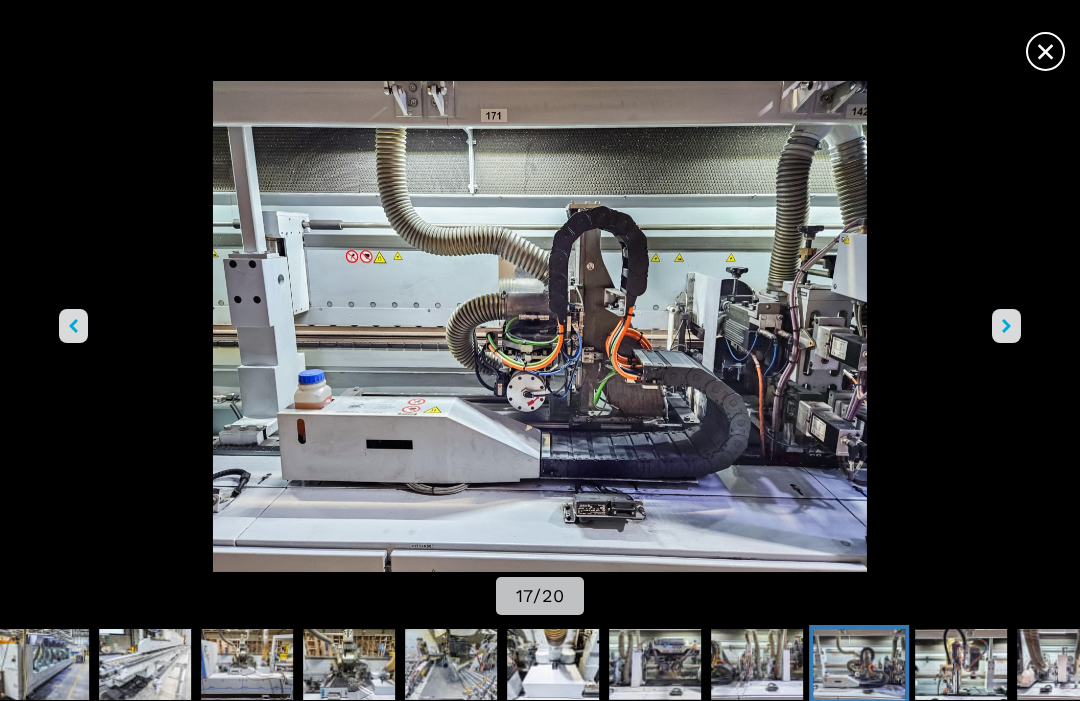 click at bounding box center [1006, 326] 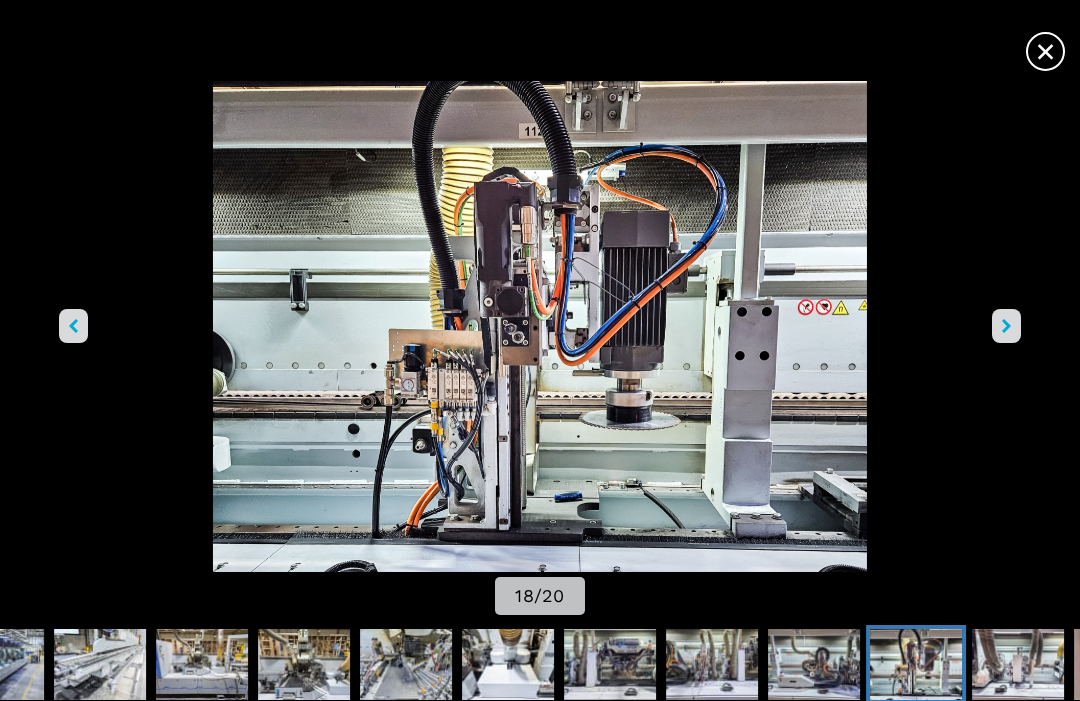 click at bounding box center [1006, 326] 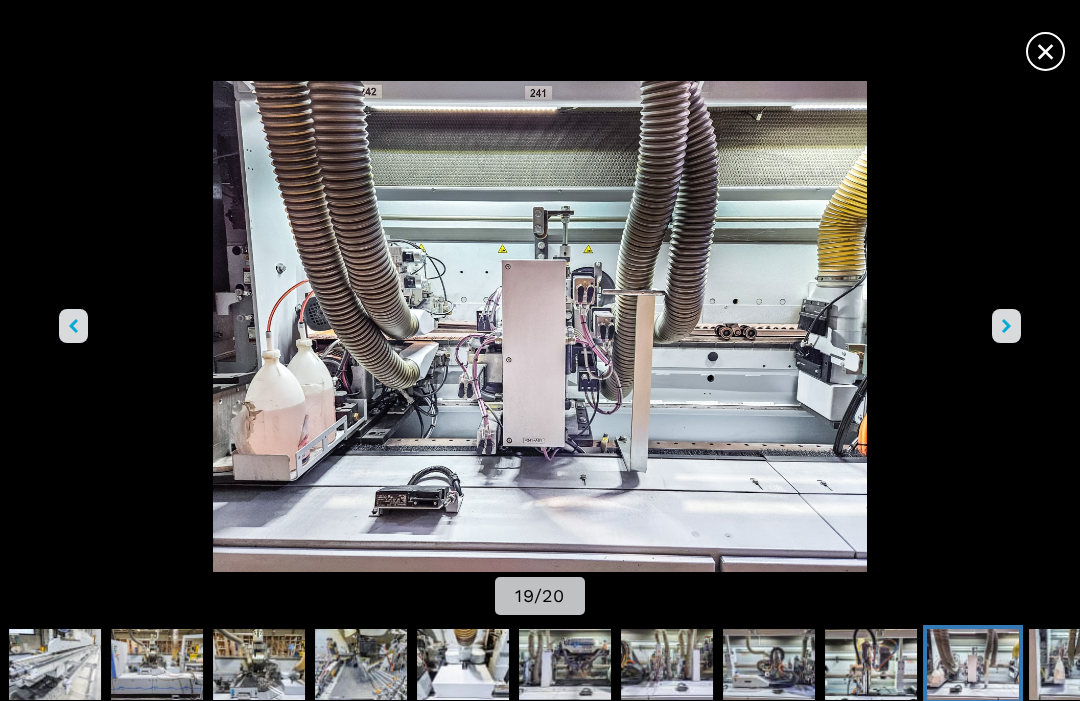 click at bounding box center [1006, 326] 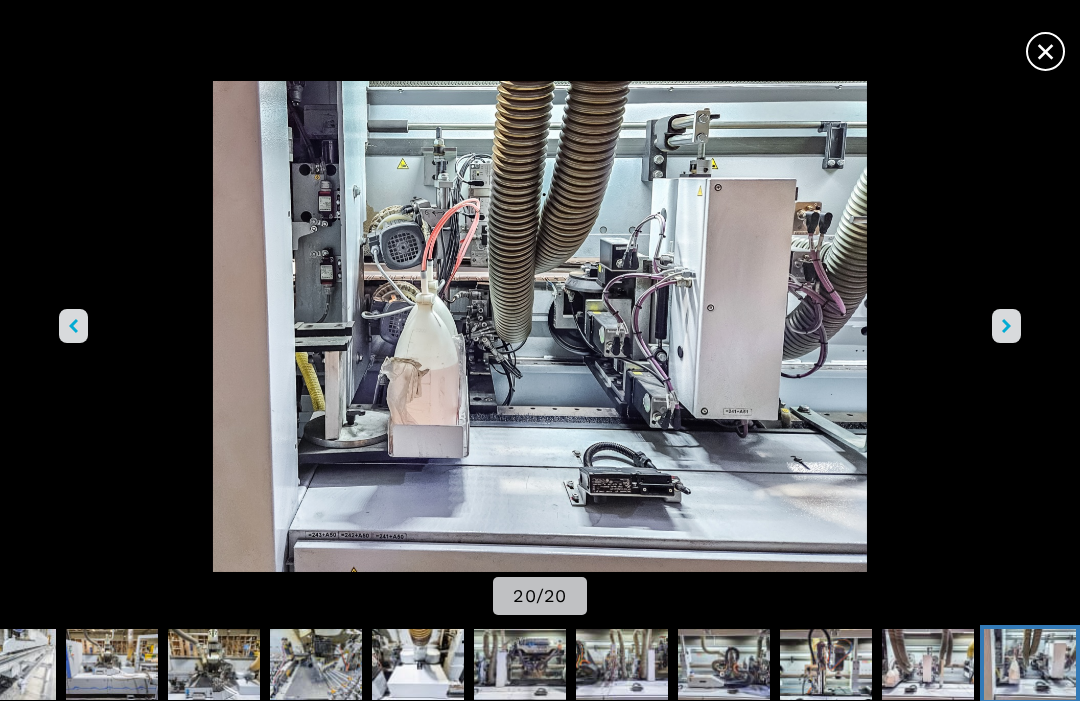 click at bounding box center [540, 326] 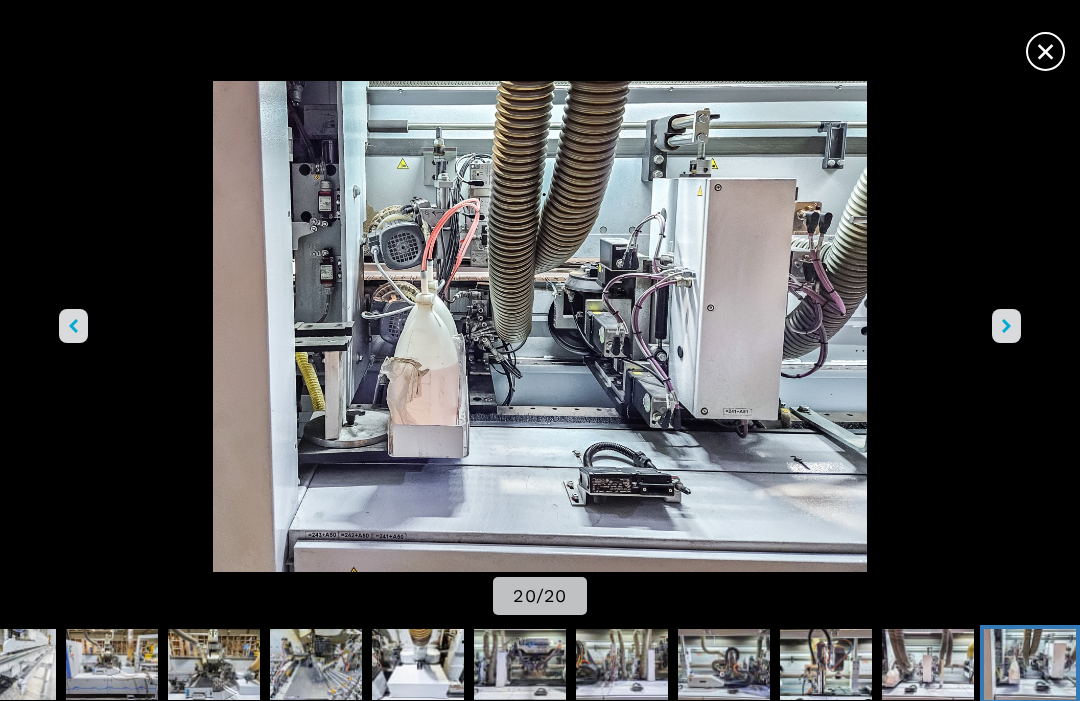 click at bounding box center [1006, 326] 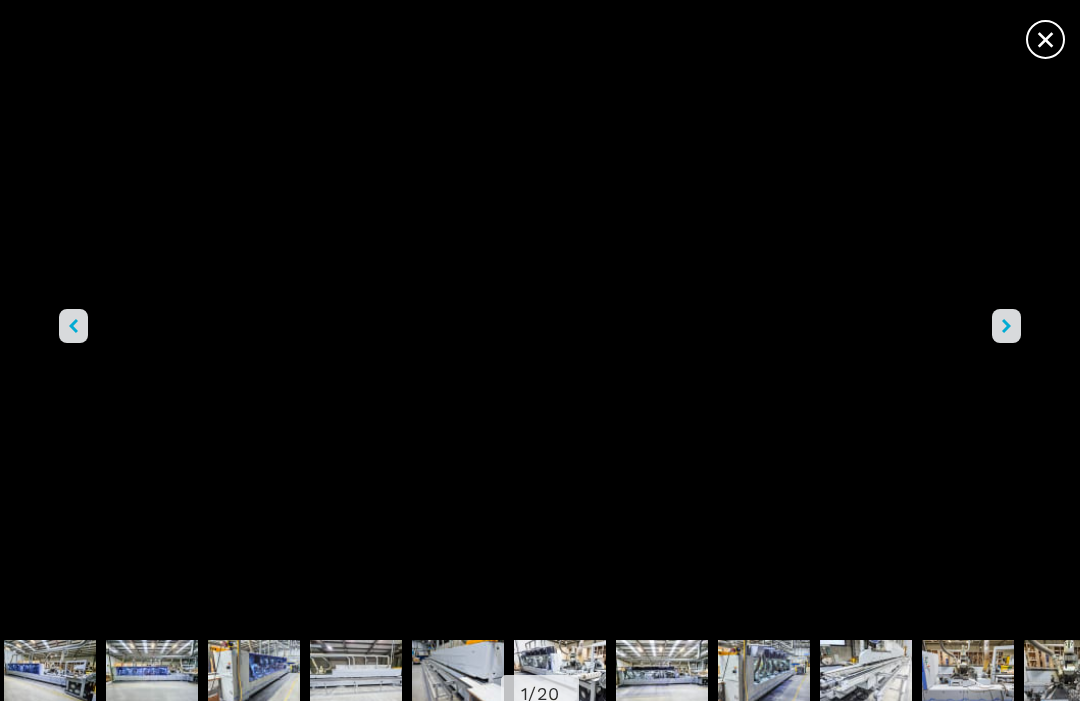 click on "×" at bounding box center [1045, 35] 